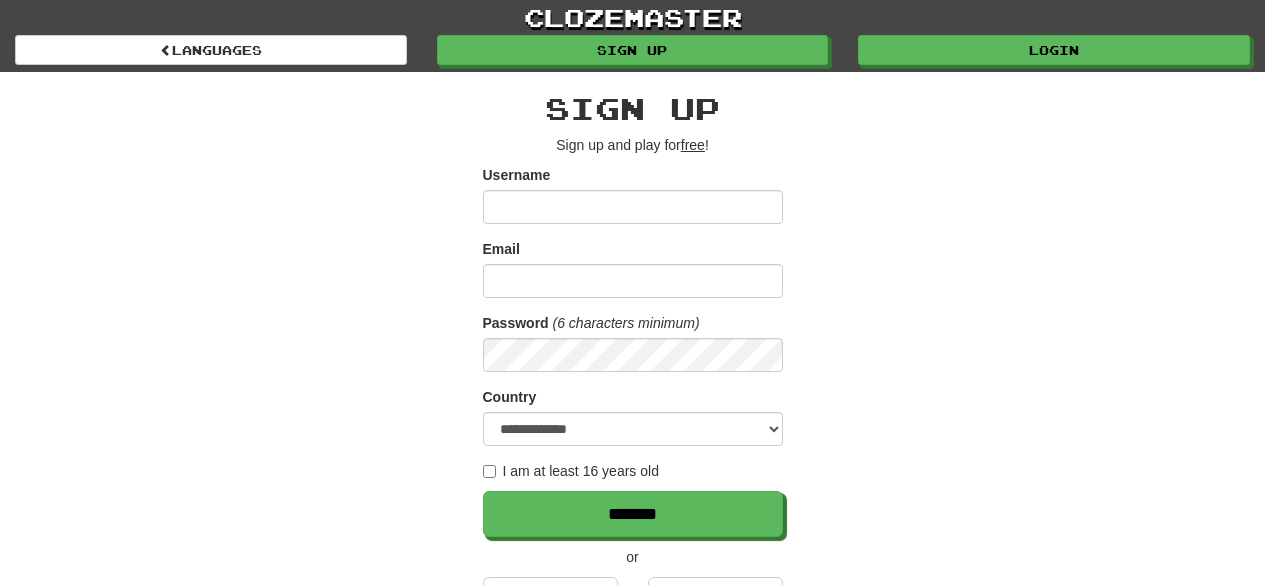 scroll, scrollTop: 0, scrollLeft: 0, axis: both 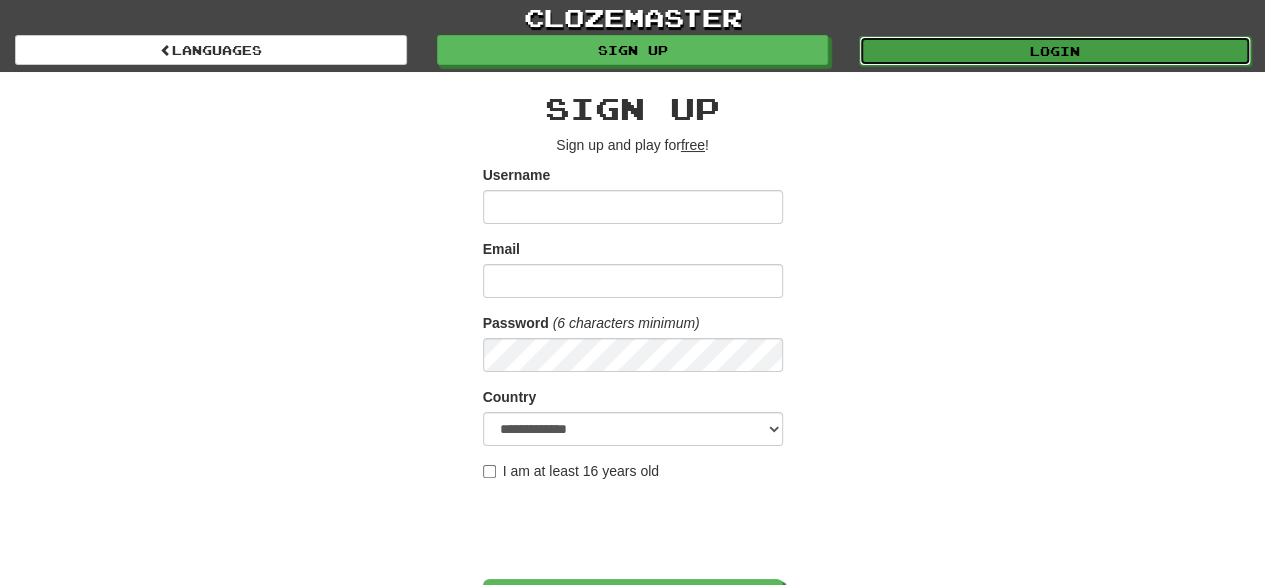 click on "Login" at bounding box center (1055, 51) 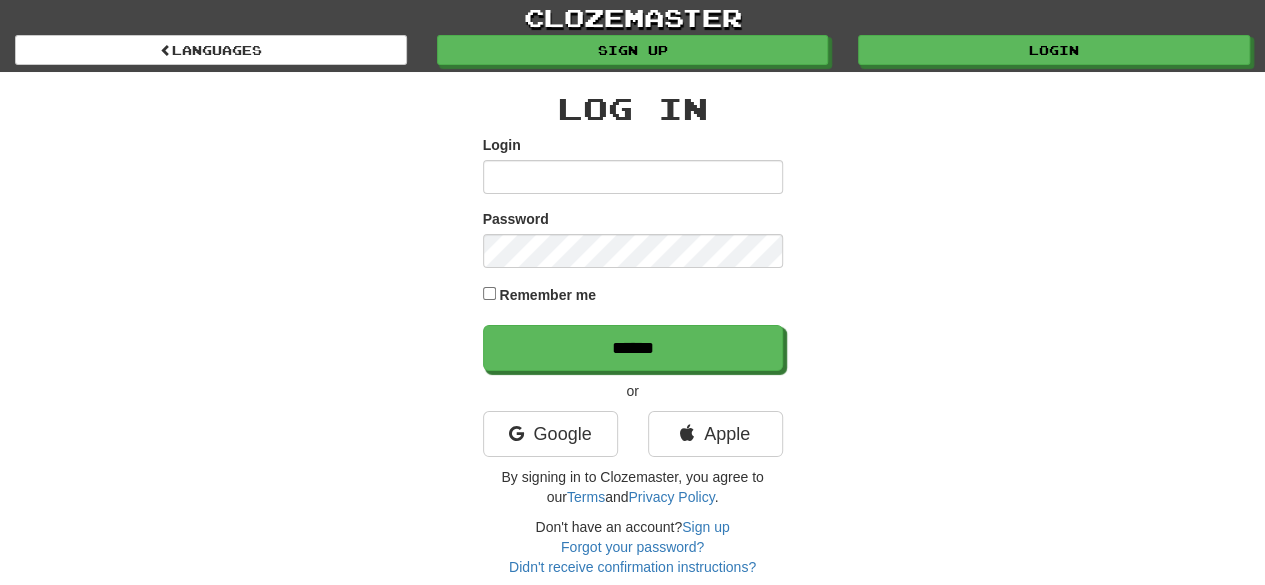 scroll, scrollTop: 89, scrollLeft: 0, axis: vertical 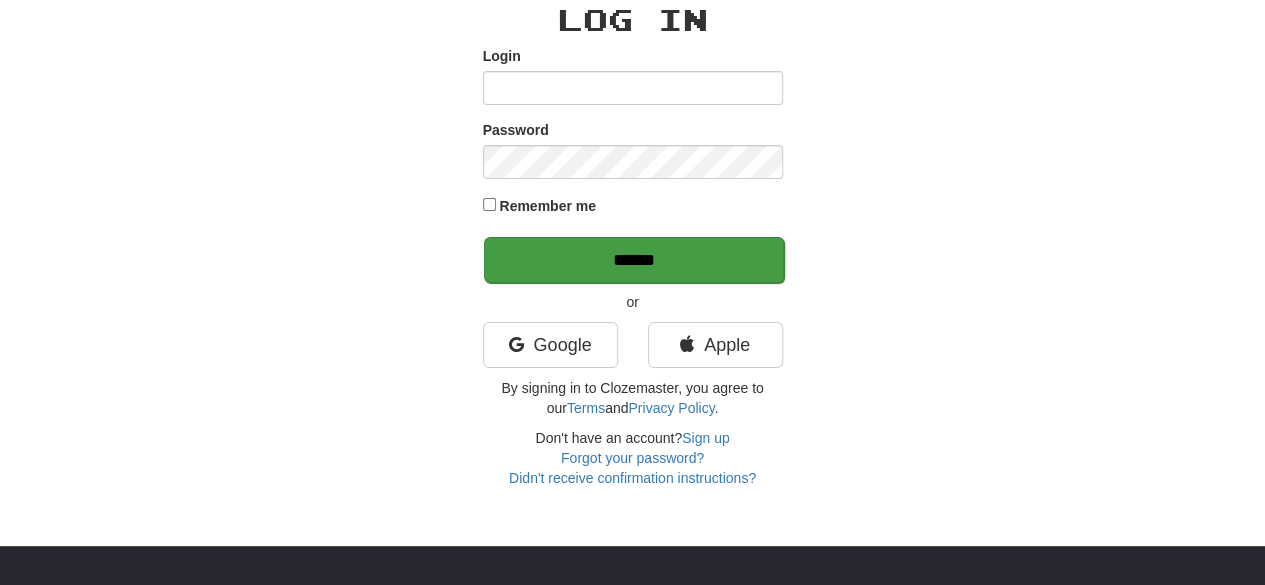type on "******" 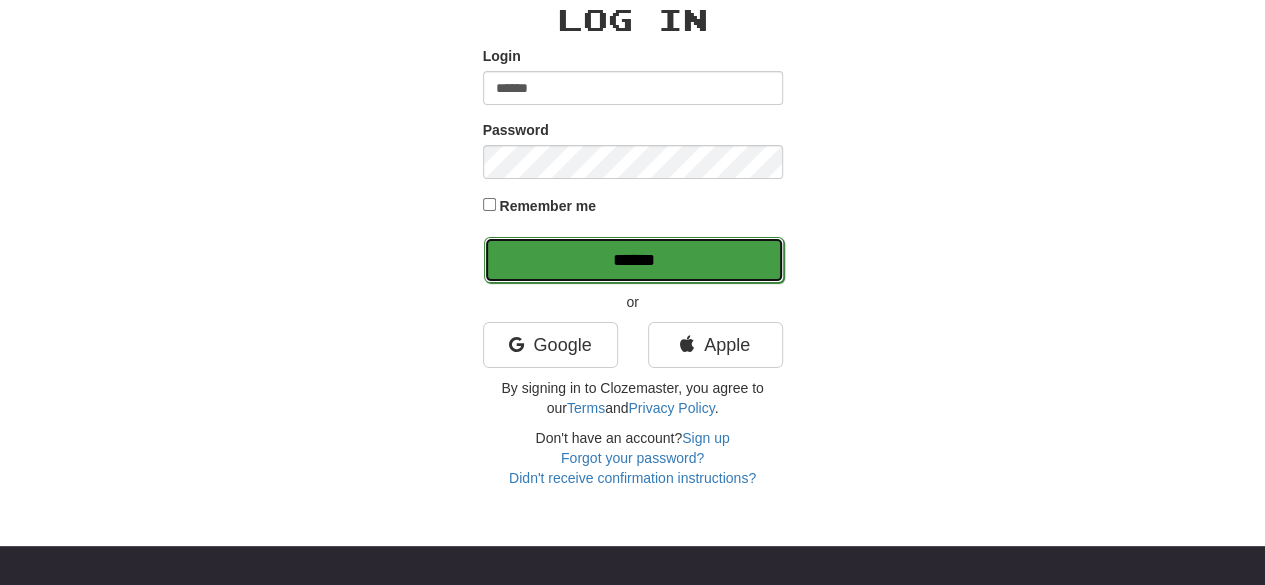 click on "******" at bounding box center [634, 260] 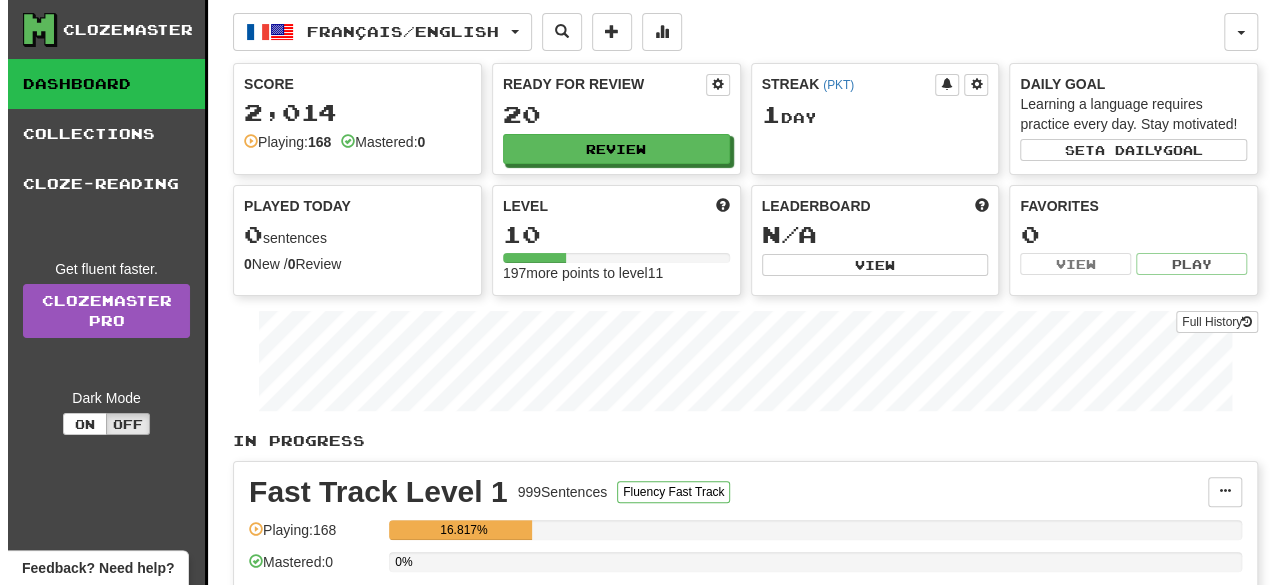 scroll, scrollTop: 350, scrollLeft: 0, axis: vertical 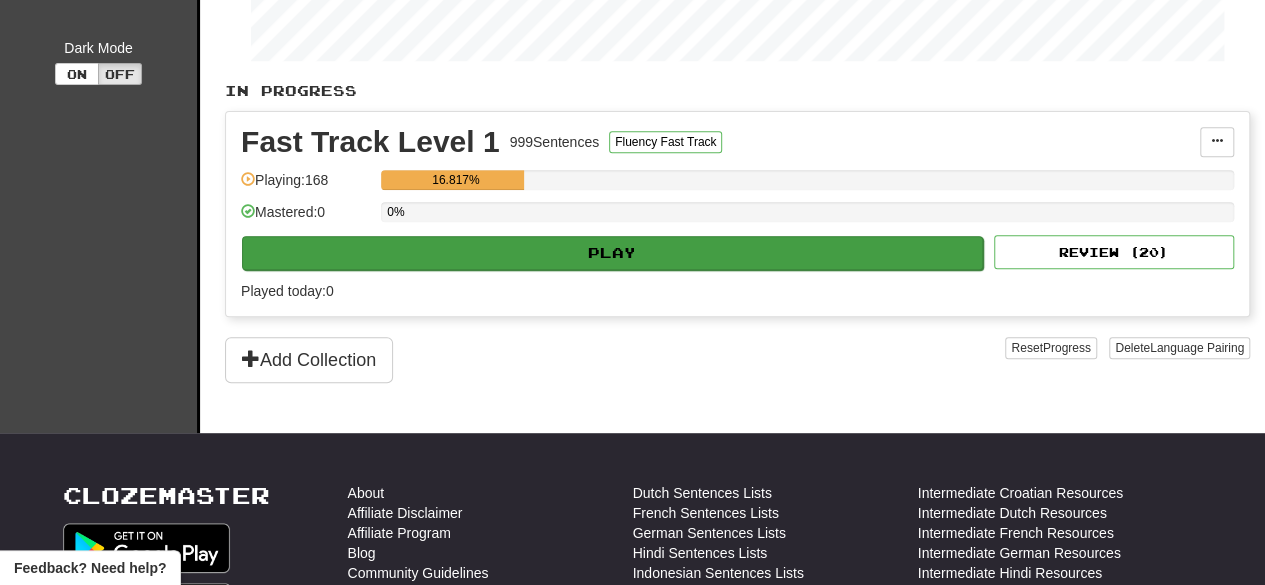 drag, startPoint x: 563, startPoint y: 265, endPoint x: 563, endPoint y: 241, distance: 24 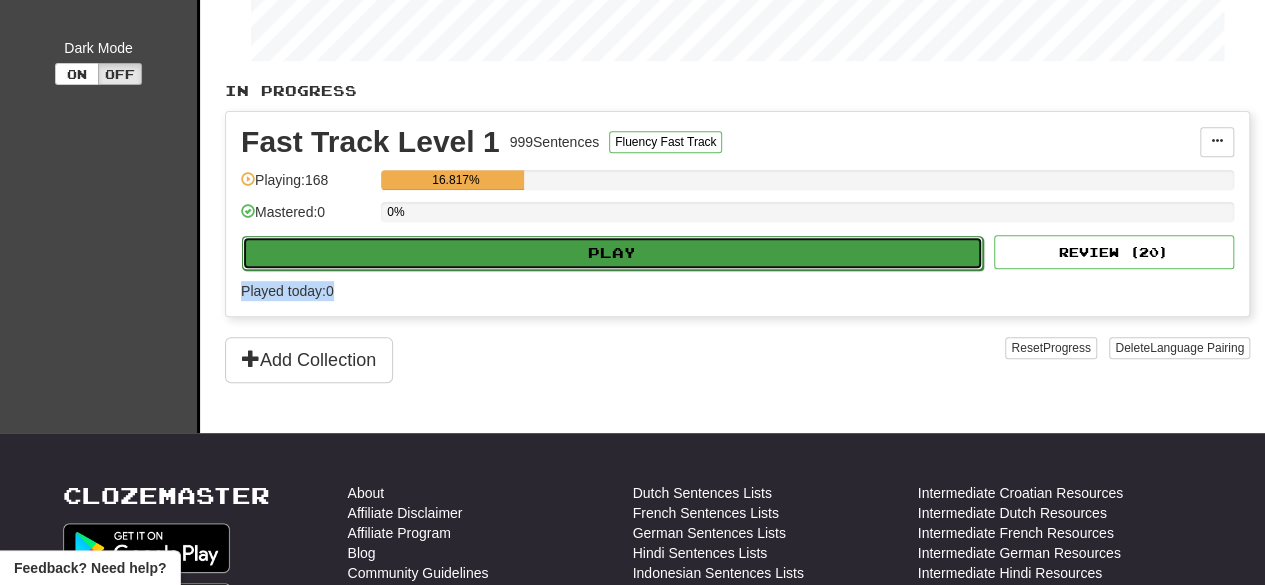 click on "Play" at bounding box center [612, 253] 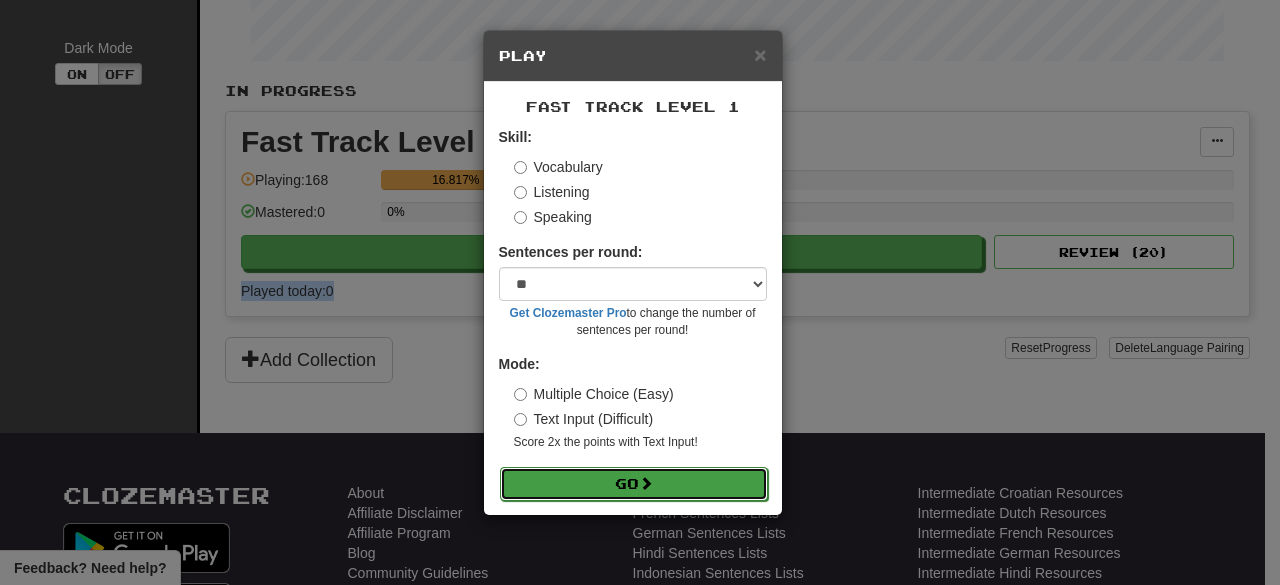 click on "Go" at bounding box center [634, 484] 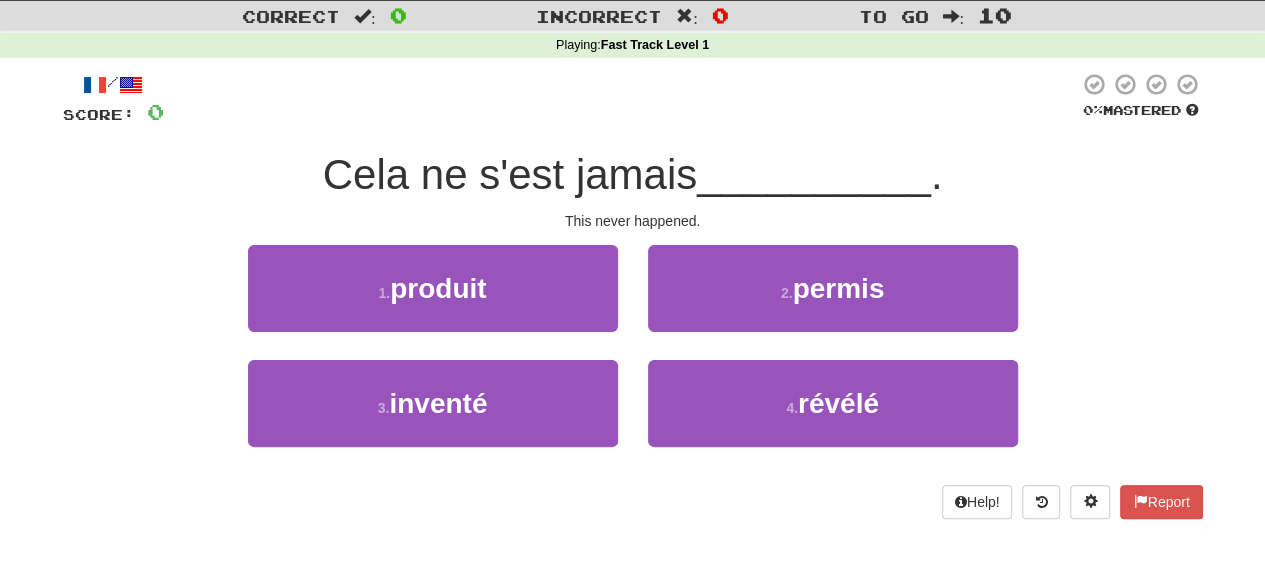 scroll, scrollTop: 51, scrollLeft: 0, axis: vertical 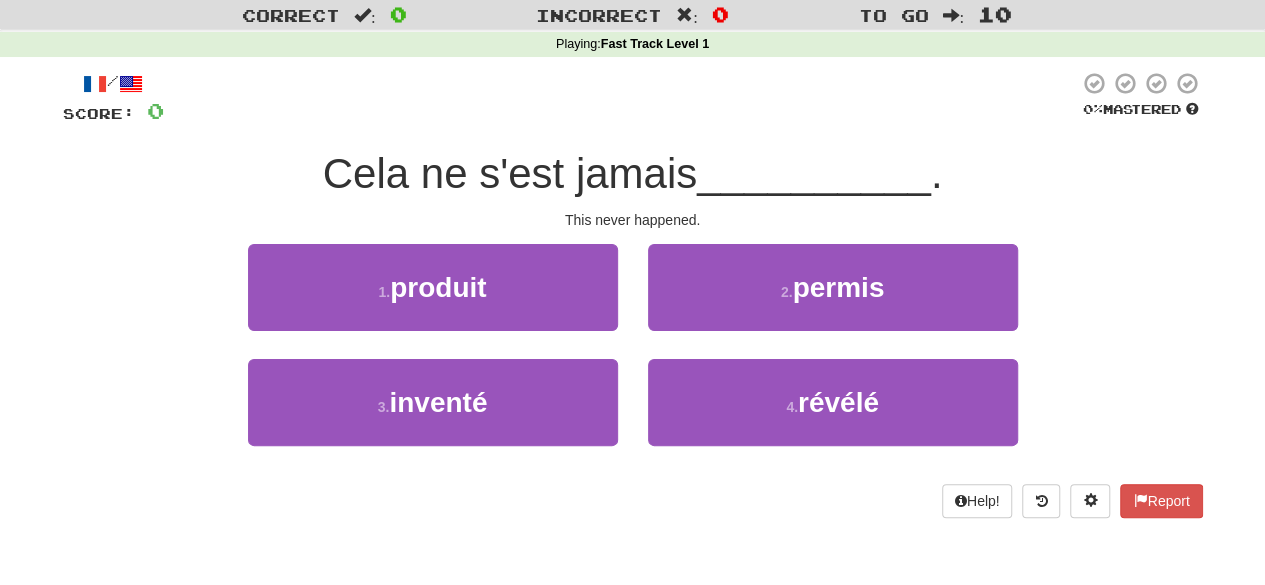 click on "Help!  Report" at bounding box center [633, 501] 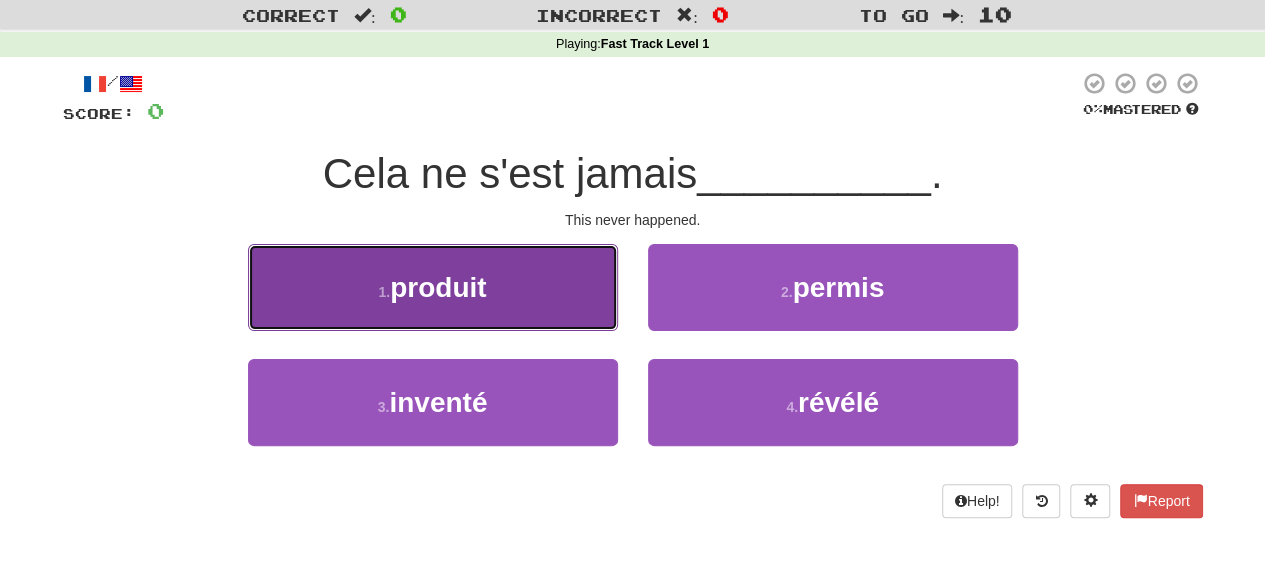 click on "1 .  produit" at bounding box center [433, 287] 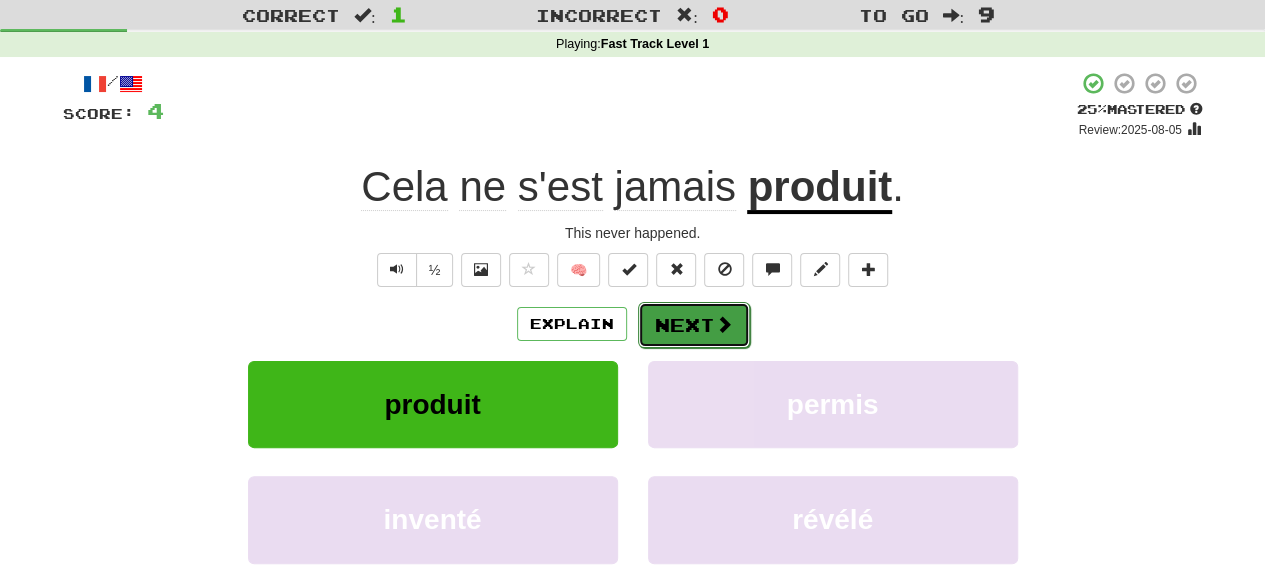 click on "Next" at bounding box center [694, 325] 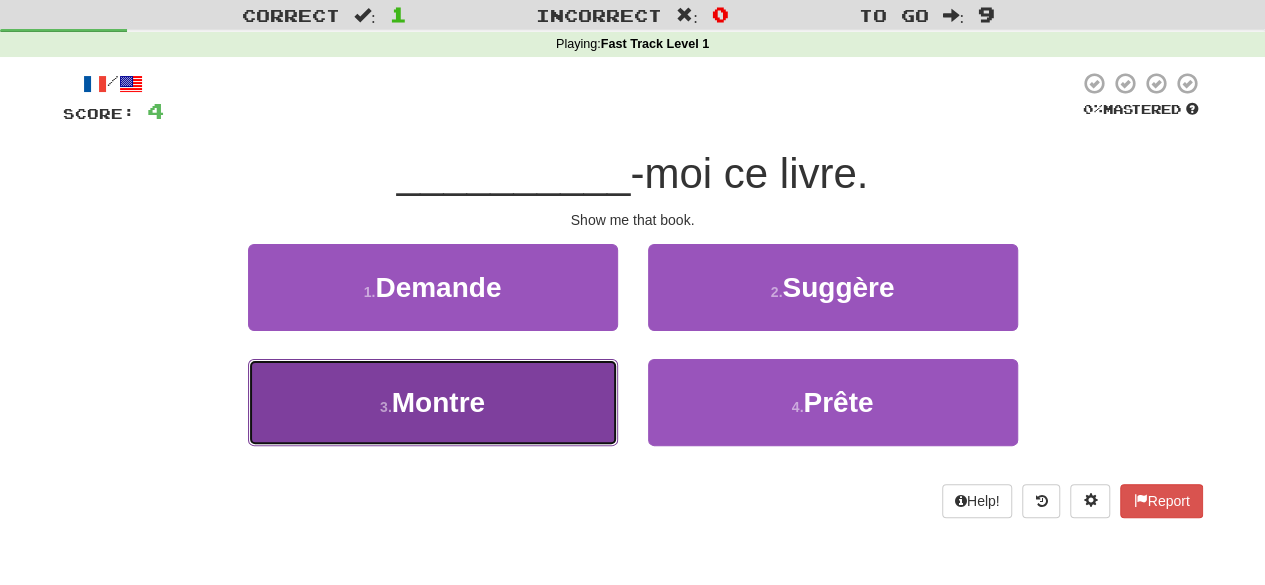 click on "3 .  Montre" at bounding box center (433, 402) 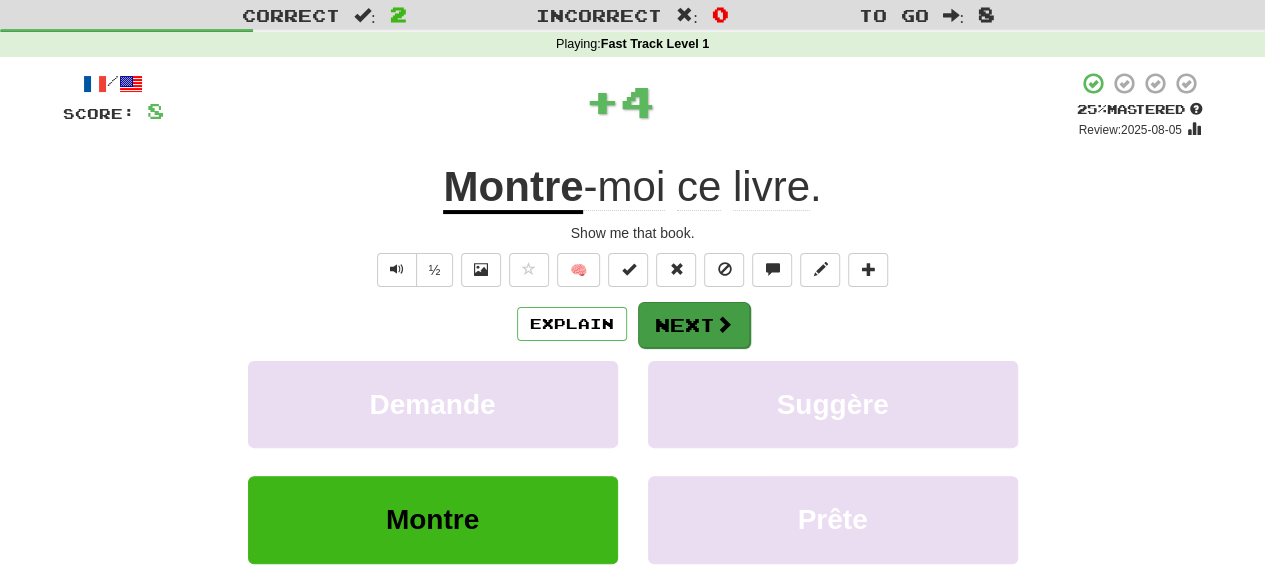 click on "/  Score:   8 + 4 25 %  Mastered Review:  2025-08-05 Montre -moi   ce   livre . Show me that book. ½ 🧠 Explain Next Demande Suggère Montre Prête Learn more: Demande Suggère Montre Prête  Help!  Report" at bounding box center [633, 368] 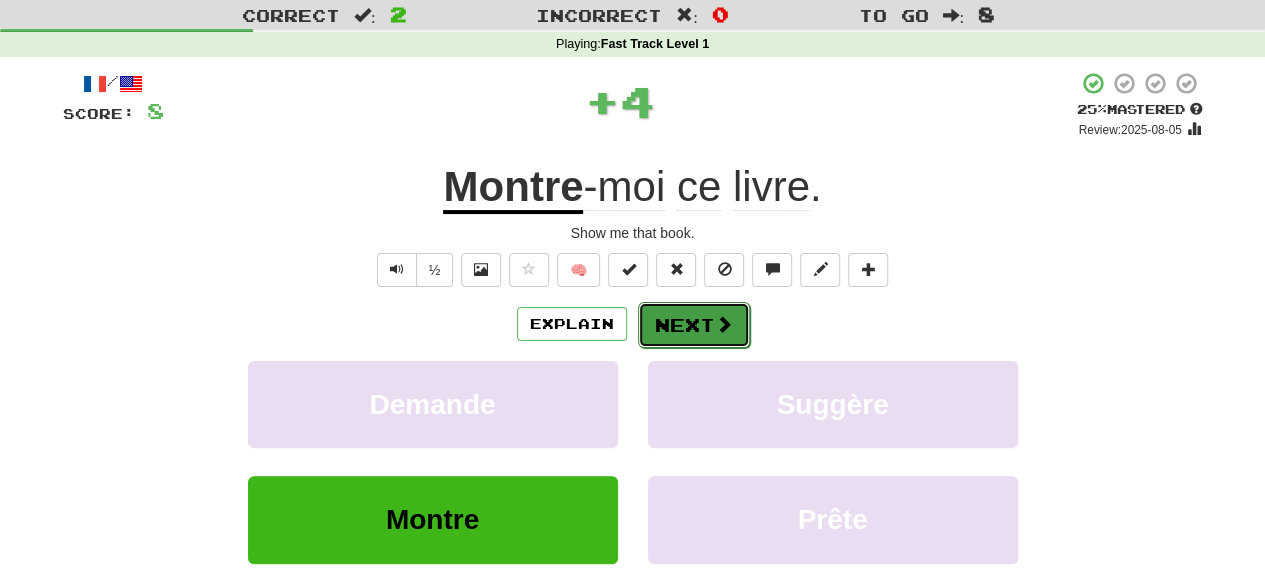 click on "Next" at bounding box center (694, 325) 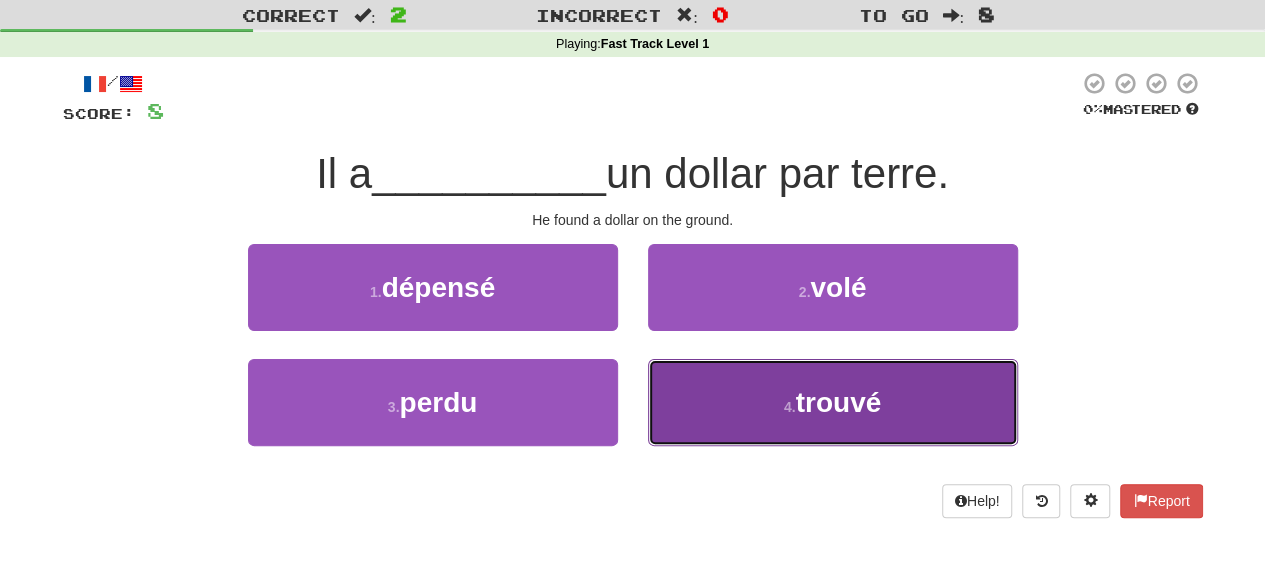 click on "4 .  trouvé" at bounding box center [833, 402] 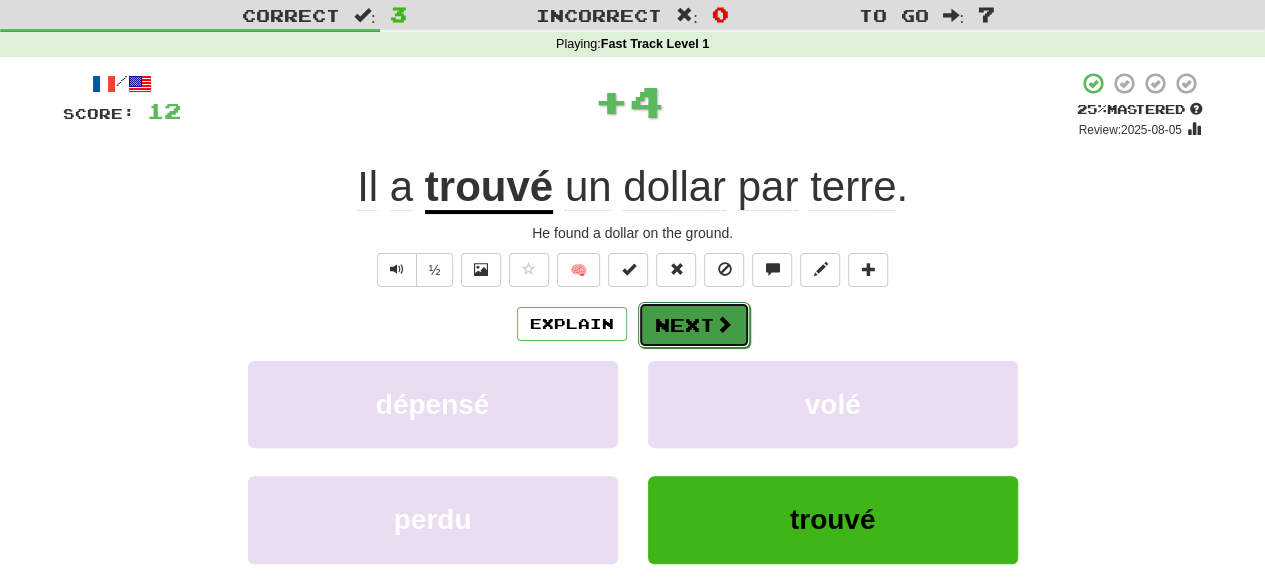 click on "Next" at bounding box center (694, 325) 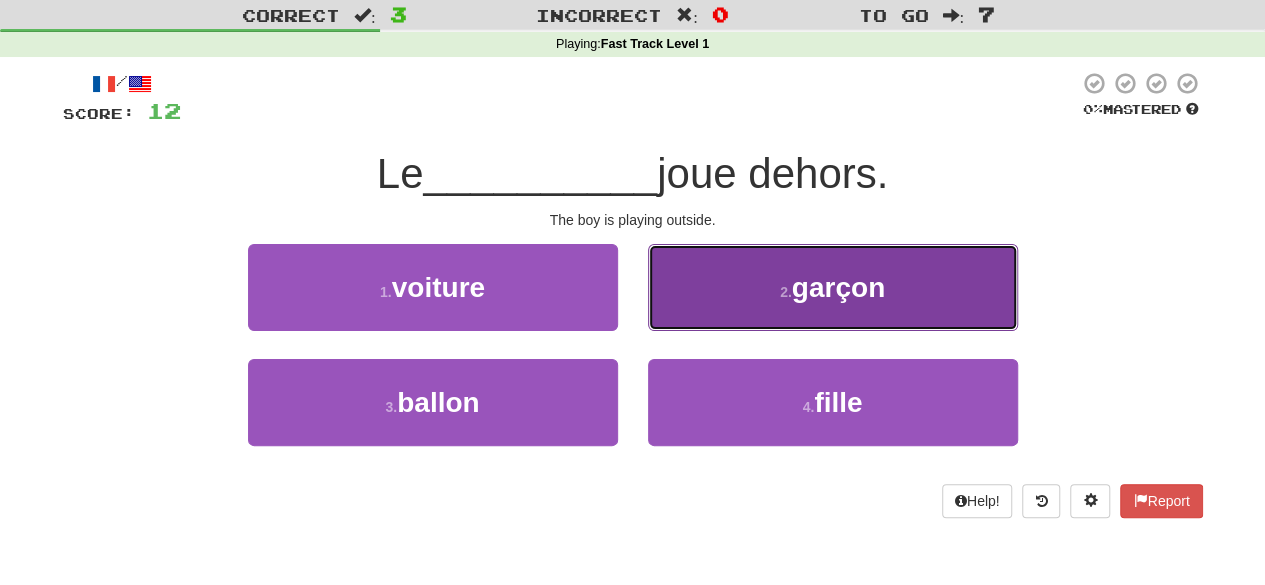 click on "2 .  garçon" at bounding box center (833, 287) 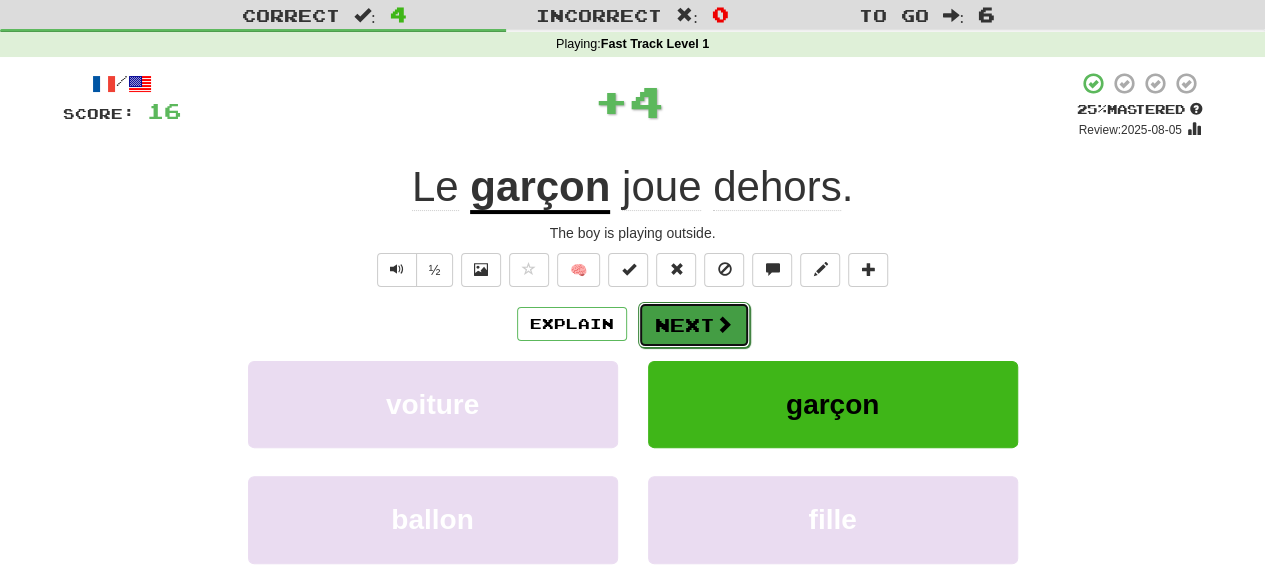click at bounding box center [724, 324] 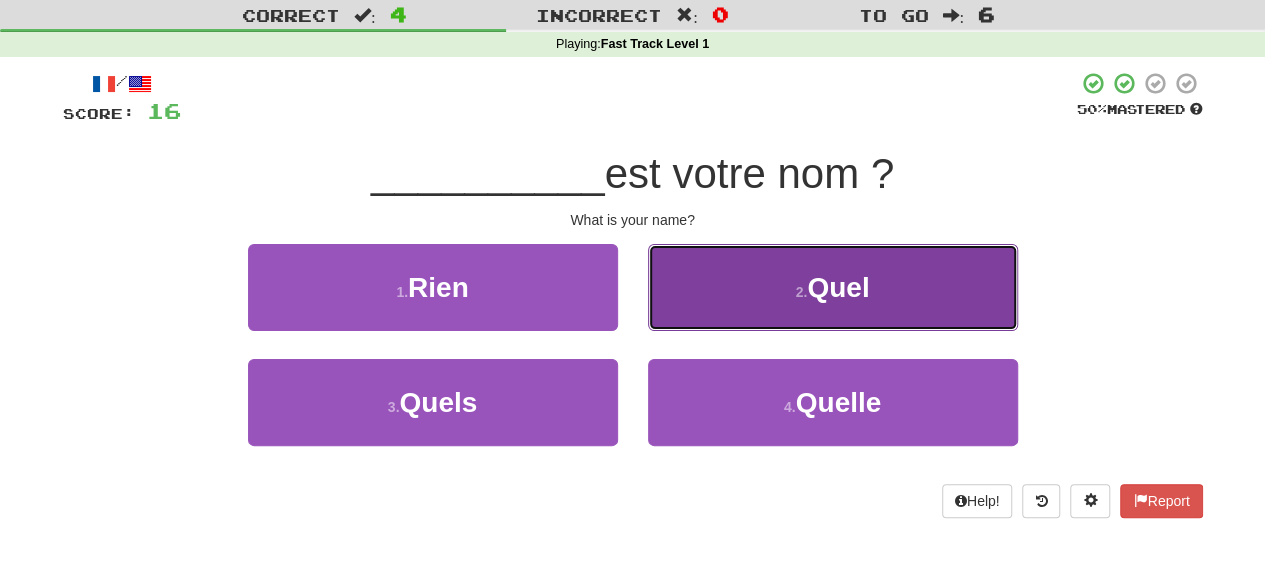 click on "Quel" at bounding box center (838, 287) 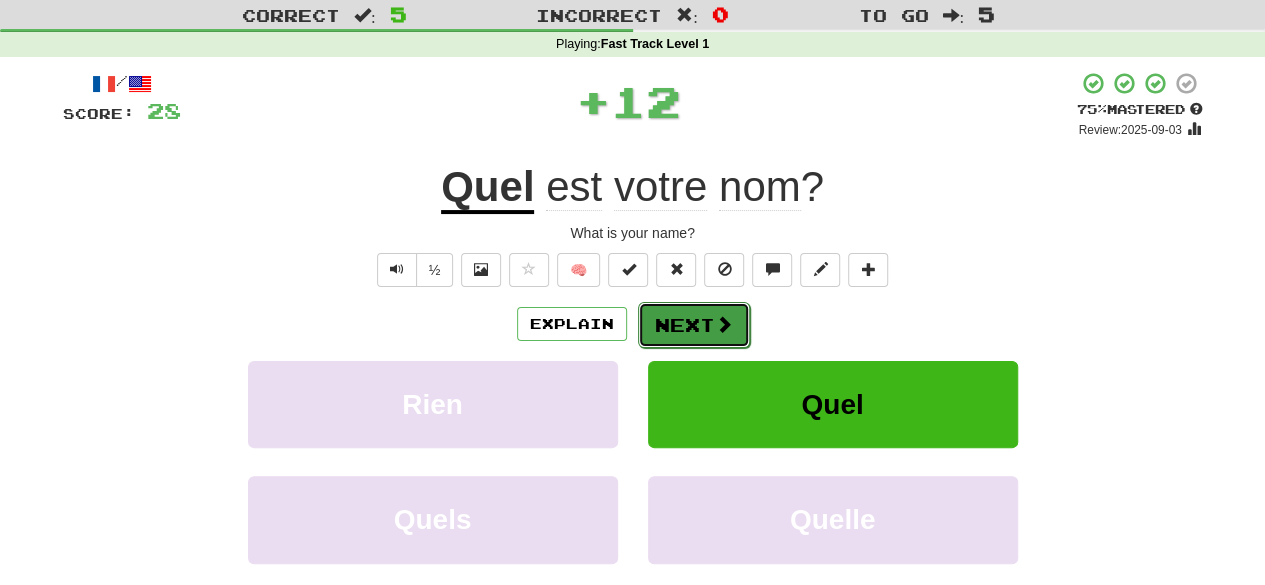click on "Next" at bounding box center (694, 325) 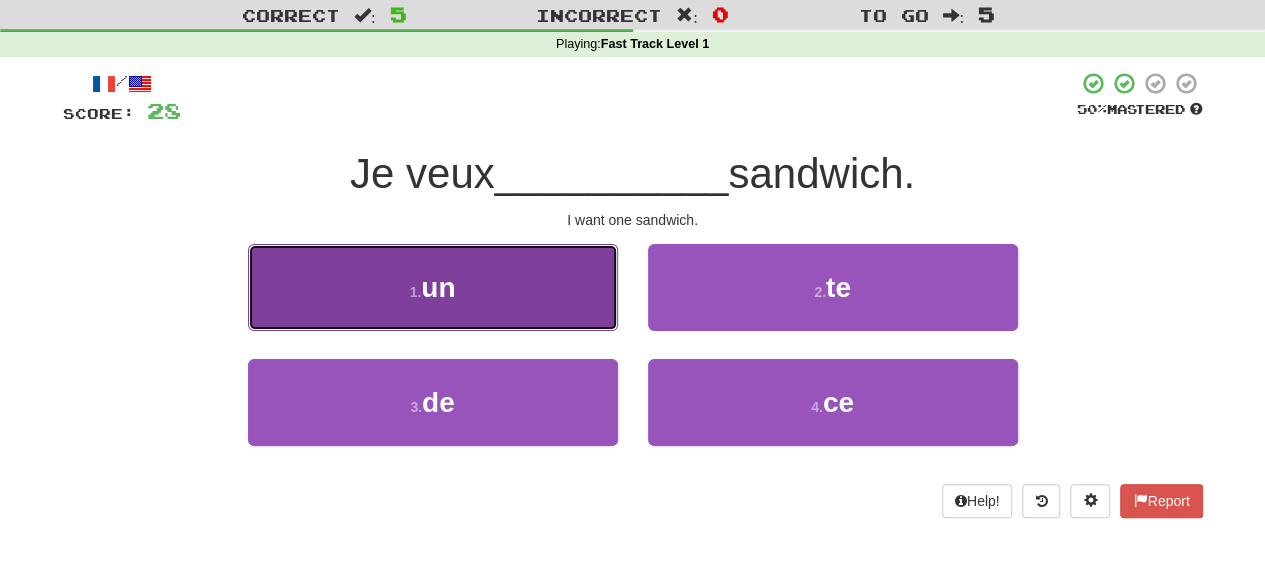 click on "1 .  un" at bounding box center [433, 287] 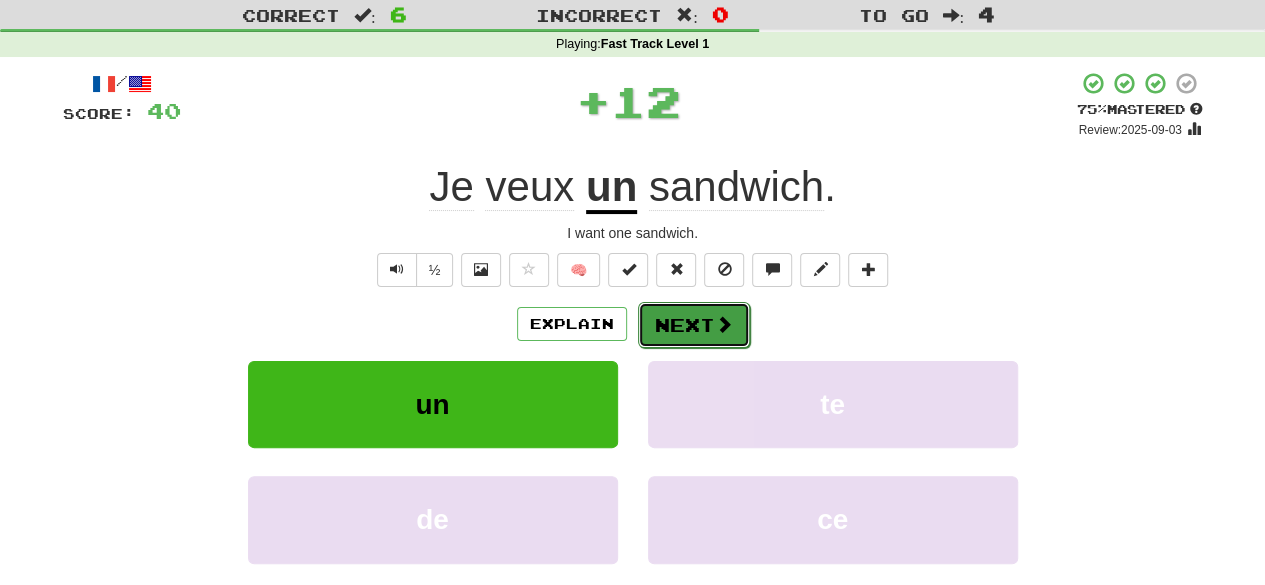 click on "Next" at bounding box center (694, 325) 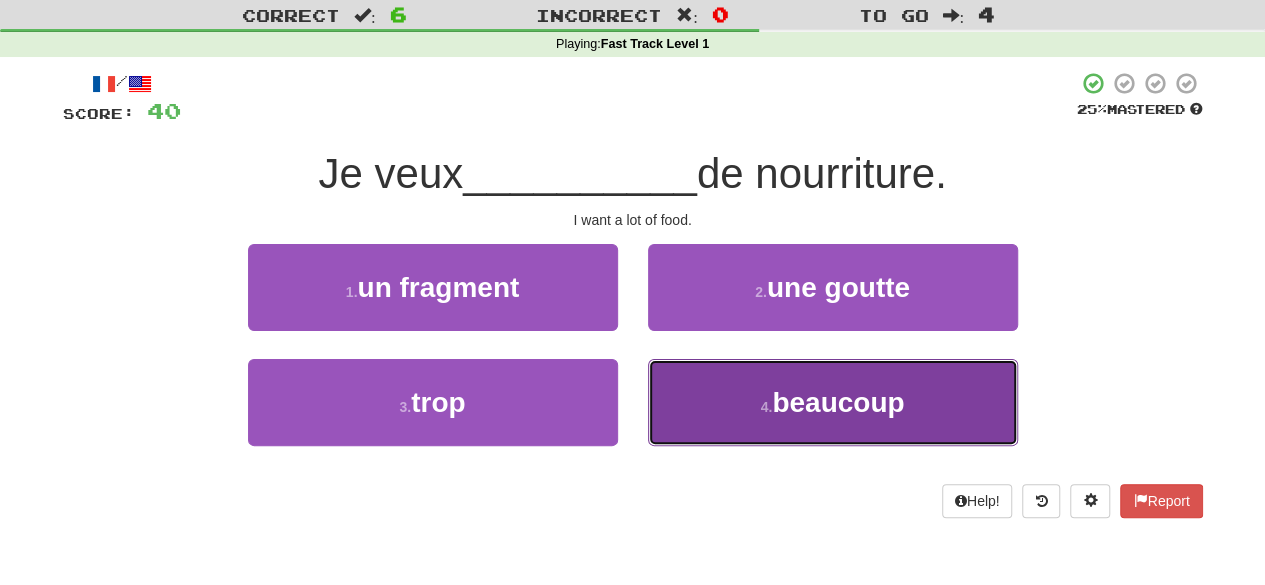 click on "4 .  beaucoup" at bounding box center [833, 402] 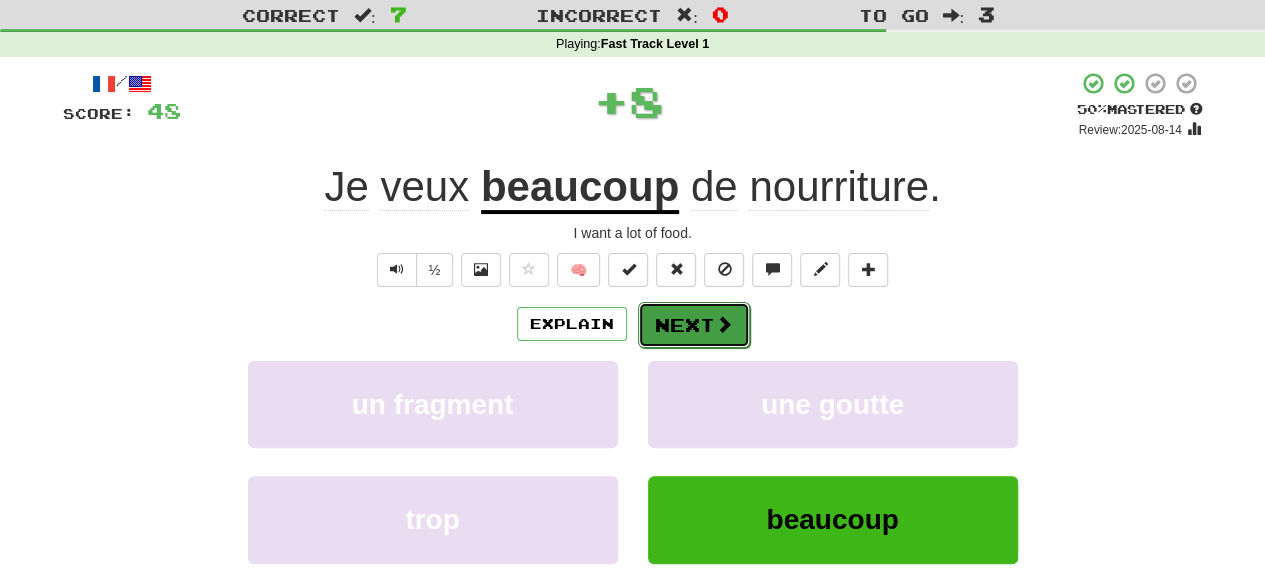 click on "Next" at bounding box center (694, 325) 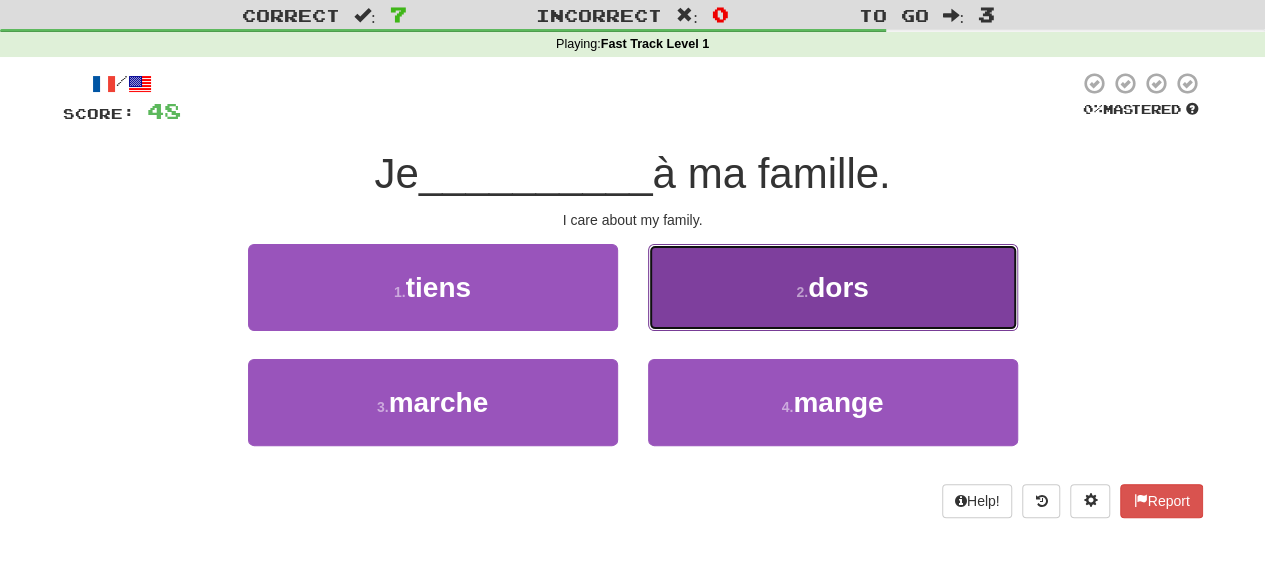 click on "2 .  dors" at bounding box center (833, 287) 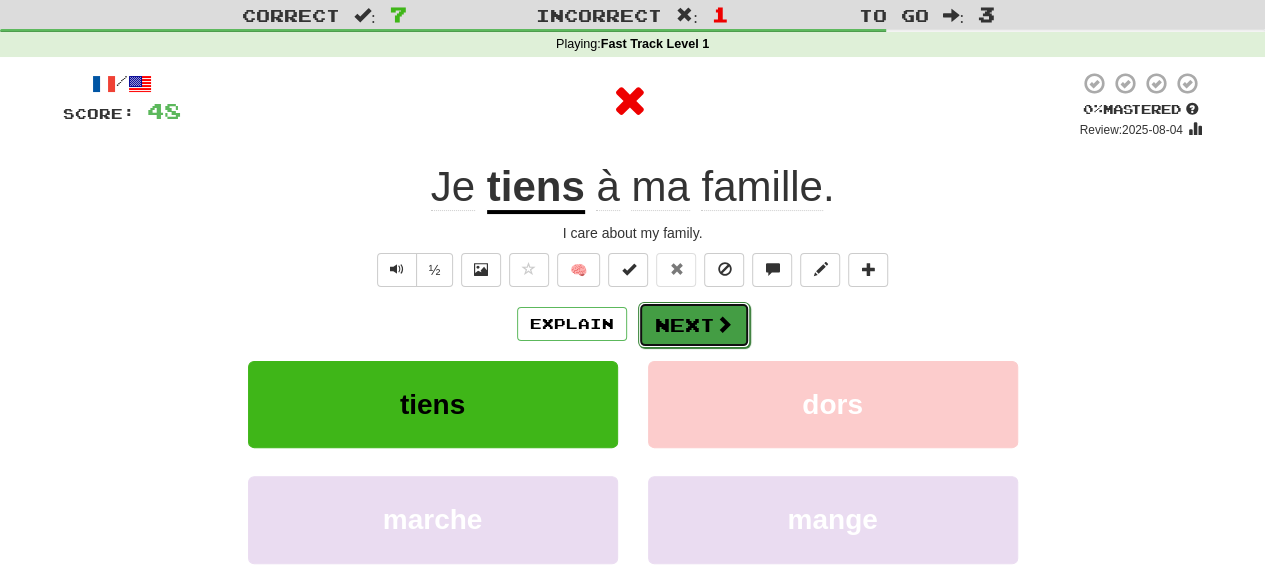 click on "Next" at bounding box center [694, 325] 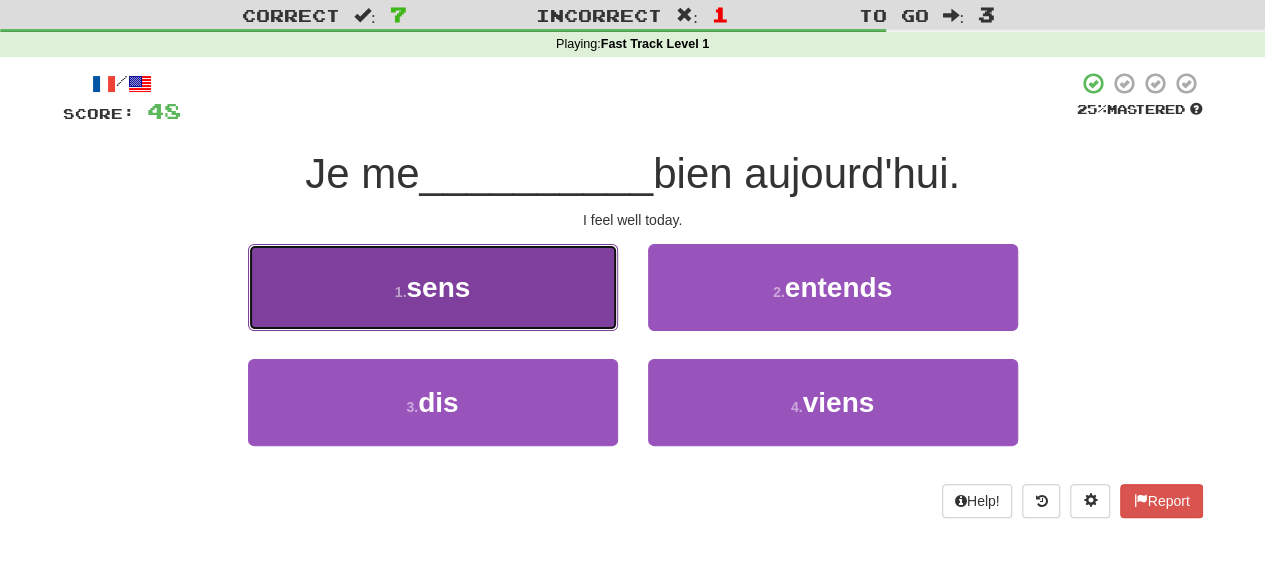 click on "1 .  sens" at bounding box center (433, 287) 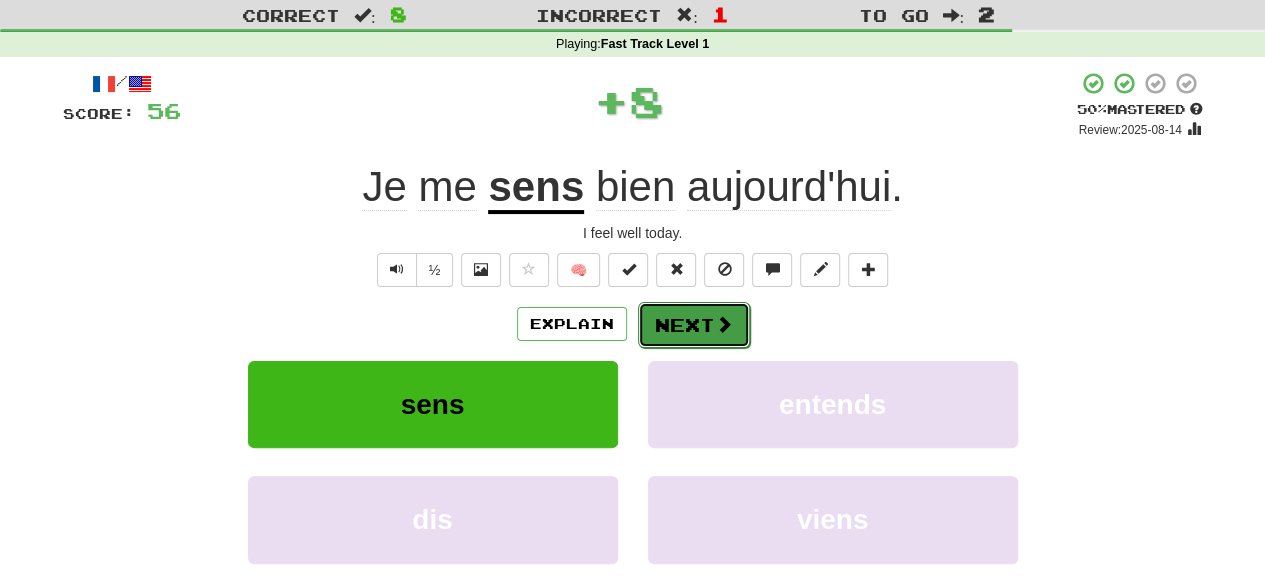 click on "Next" at bounding box center [694, 325] 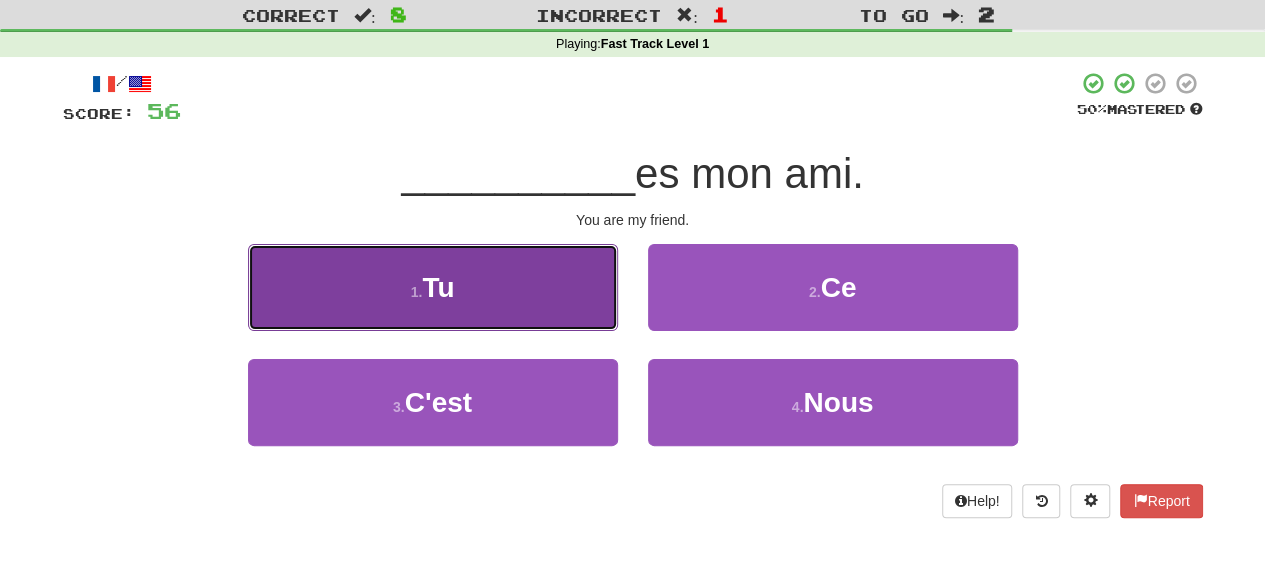 click on "1 .  Tu" at bounding box center (433, 287) 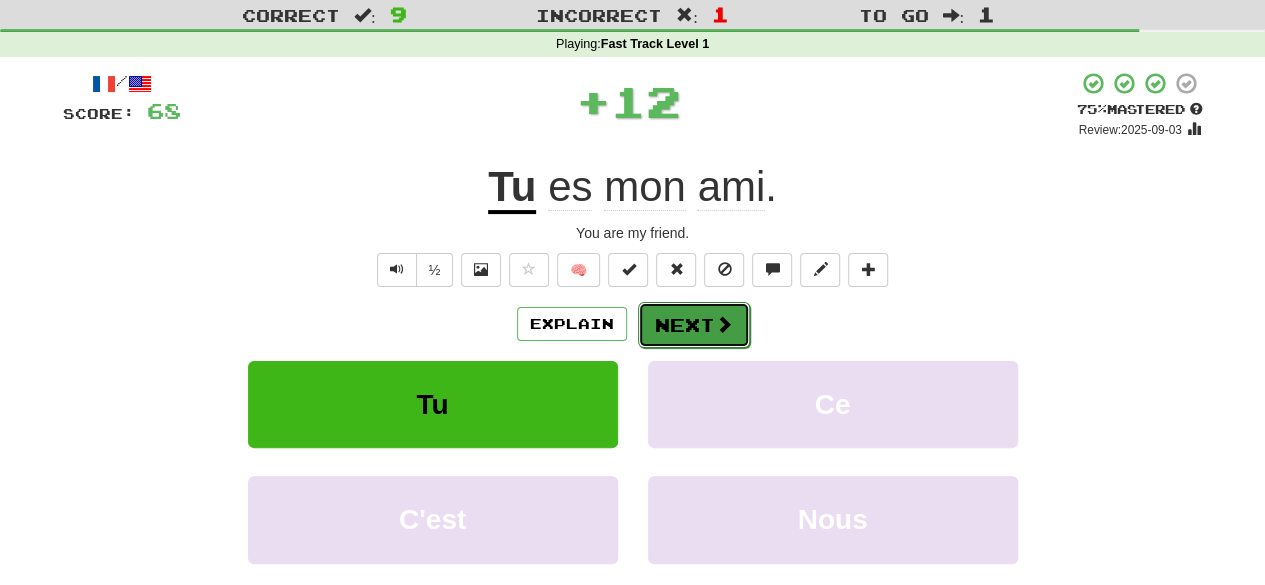 click on "Next" at bounding box center [694, 325] 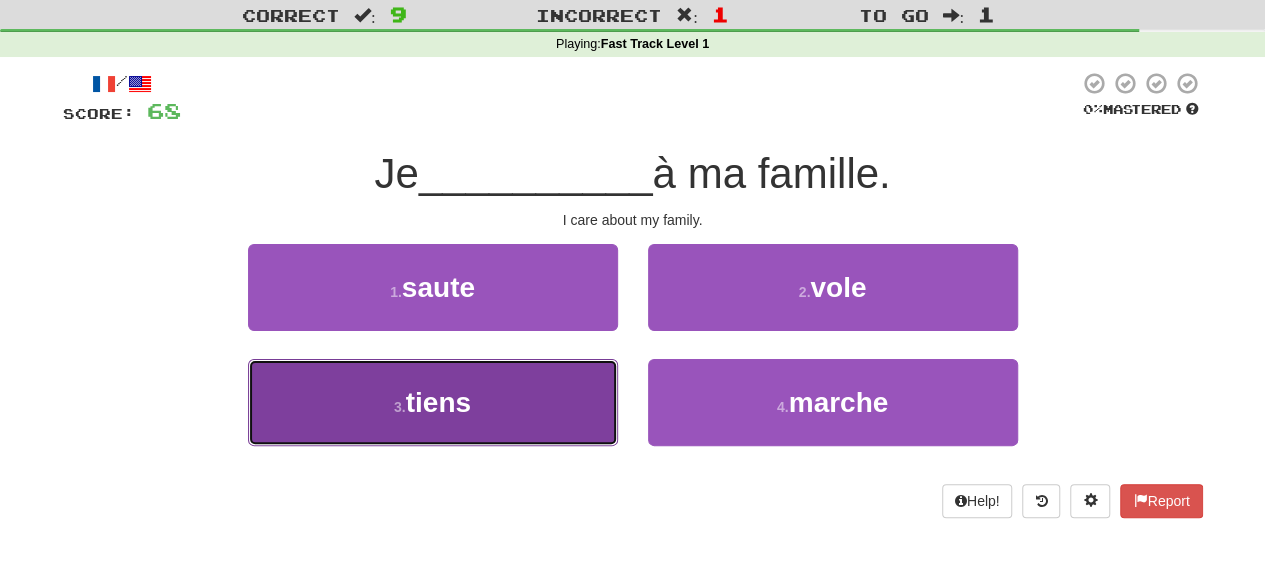 click on "3 .  tiens" at bounding box center (433, 402) 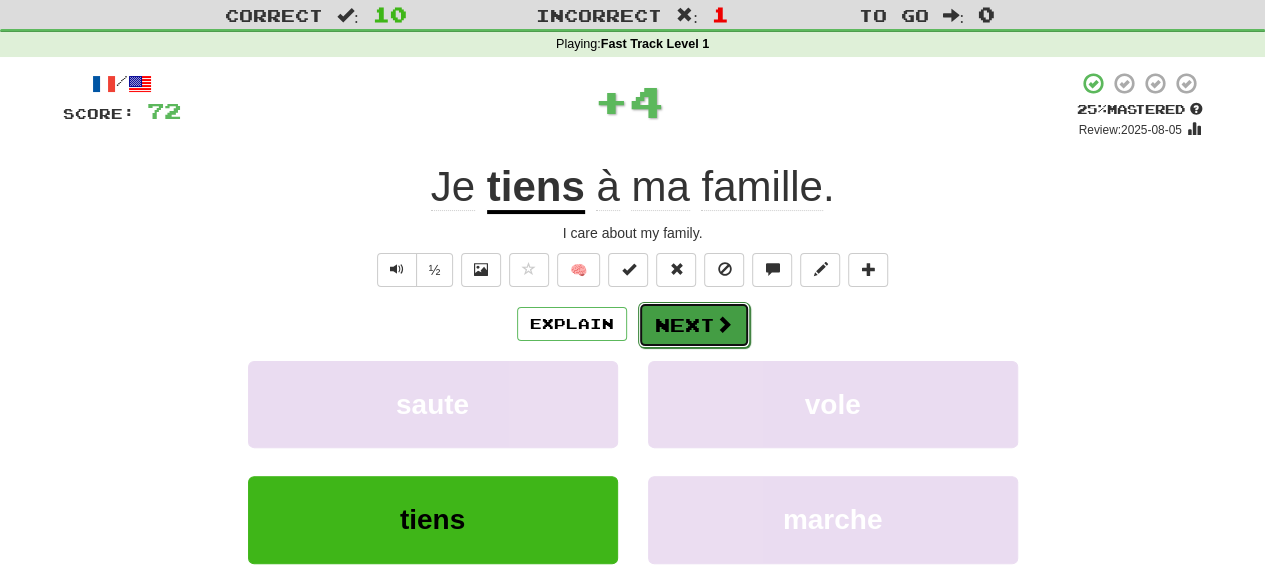 click on "Next" at bounding box center (694, 325) 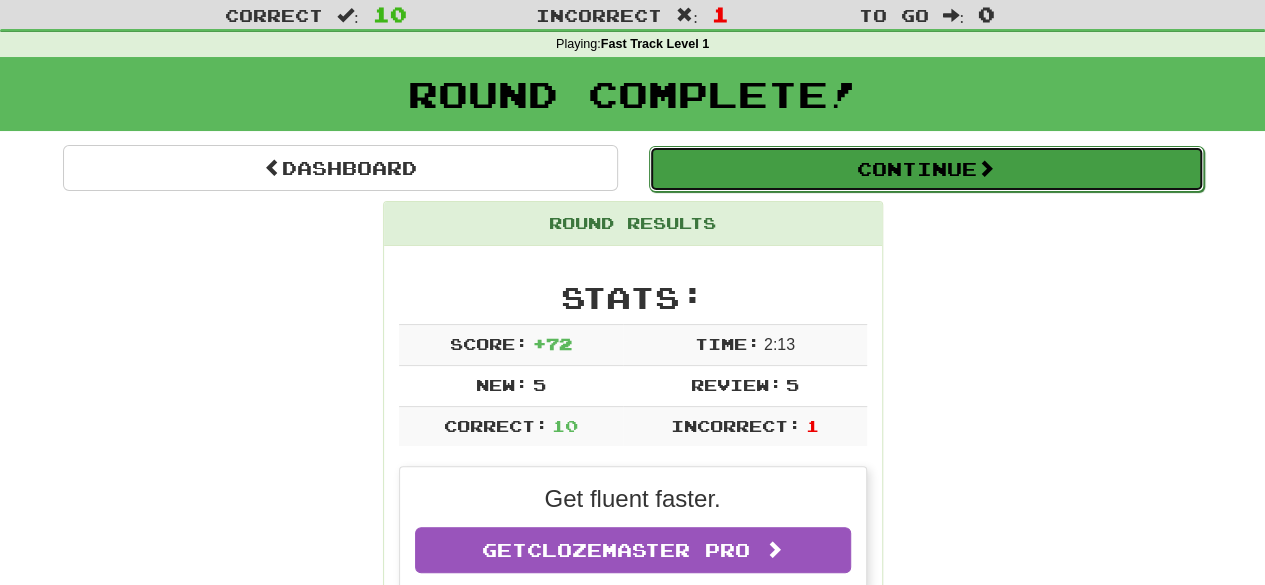 click on "Continue" at bounding box center (926, 169) 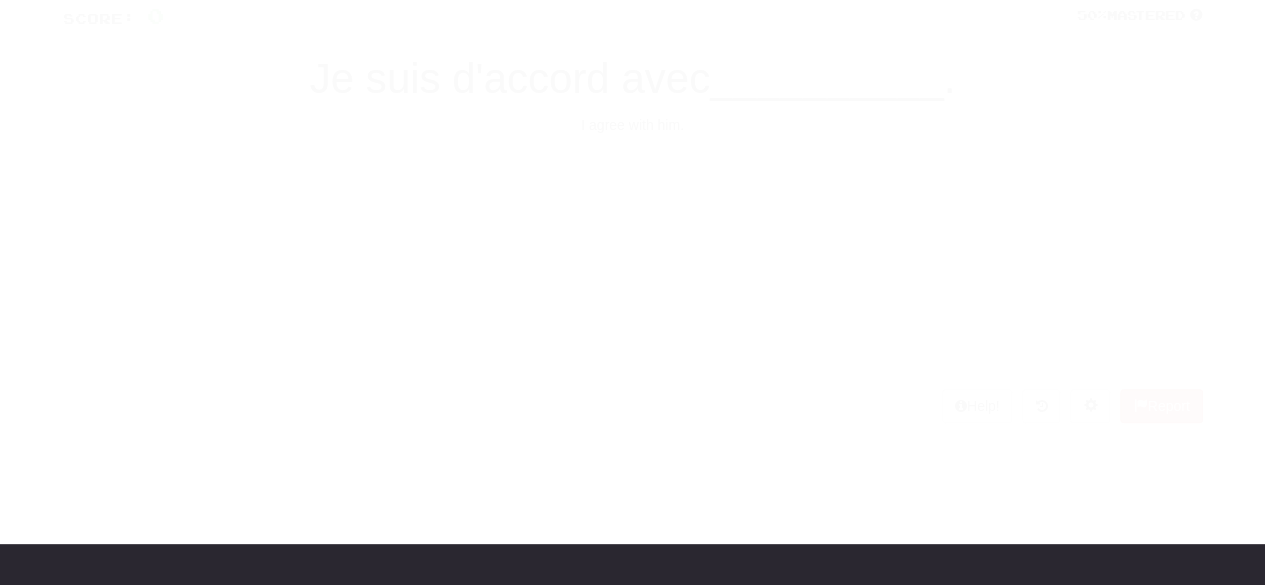 scroll, scrollTop: 51, scrollLeft: 0, axis: vertical 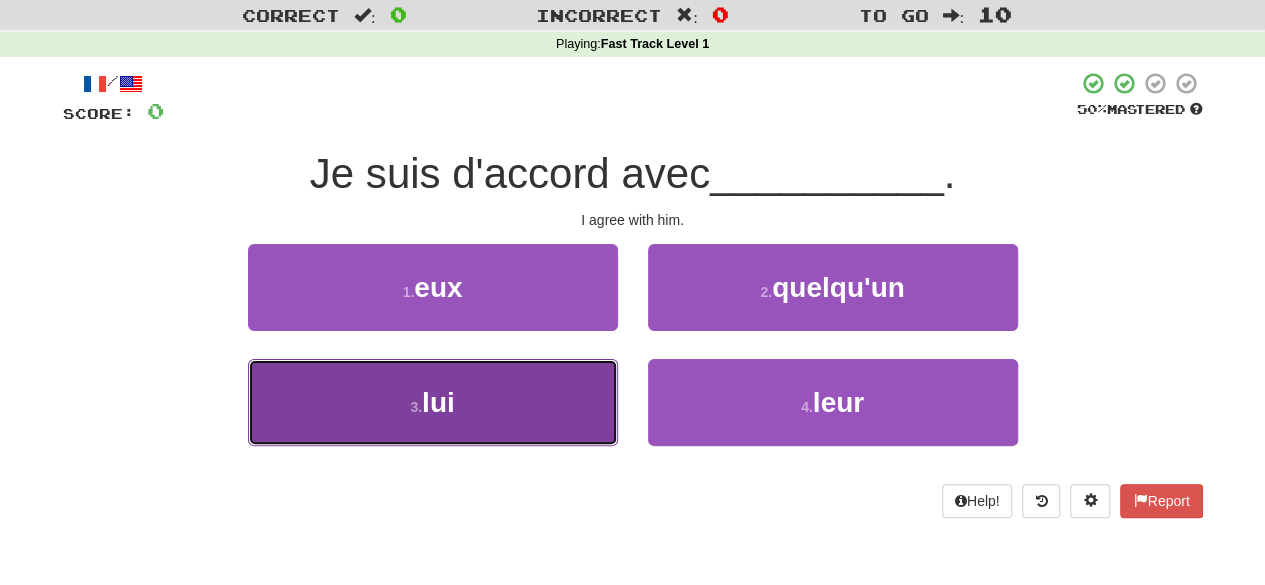 click on "3 .  lui" at bounding box center (433, 402) 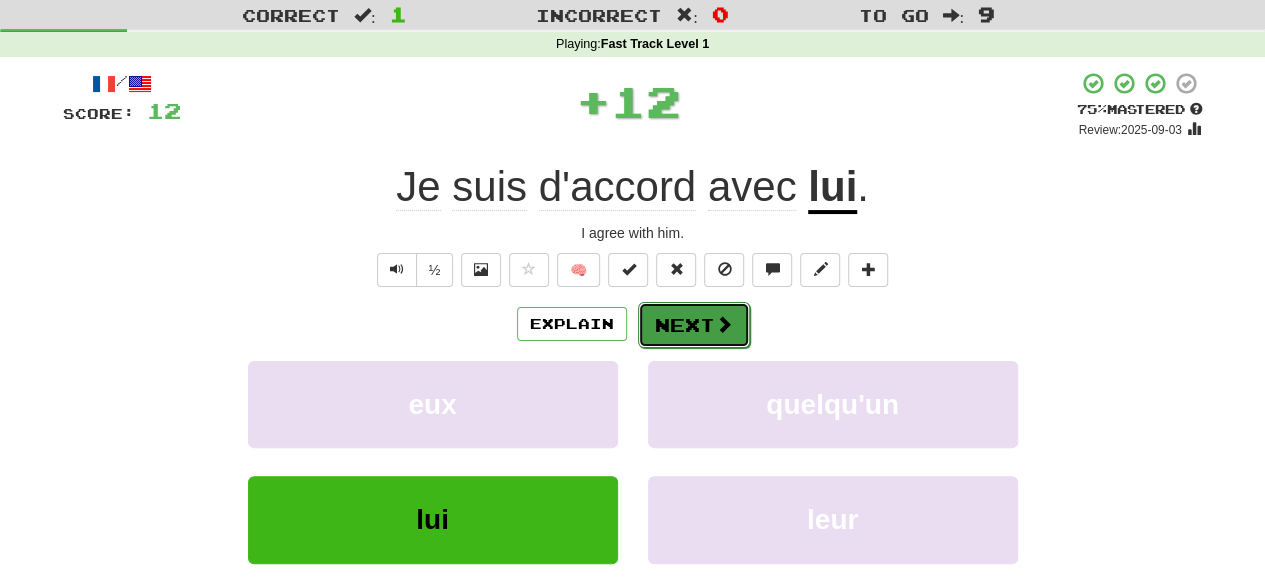click on "Next" at bounding box center [694, 325] 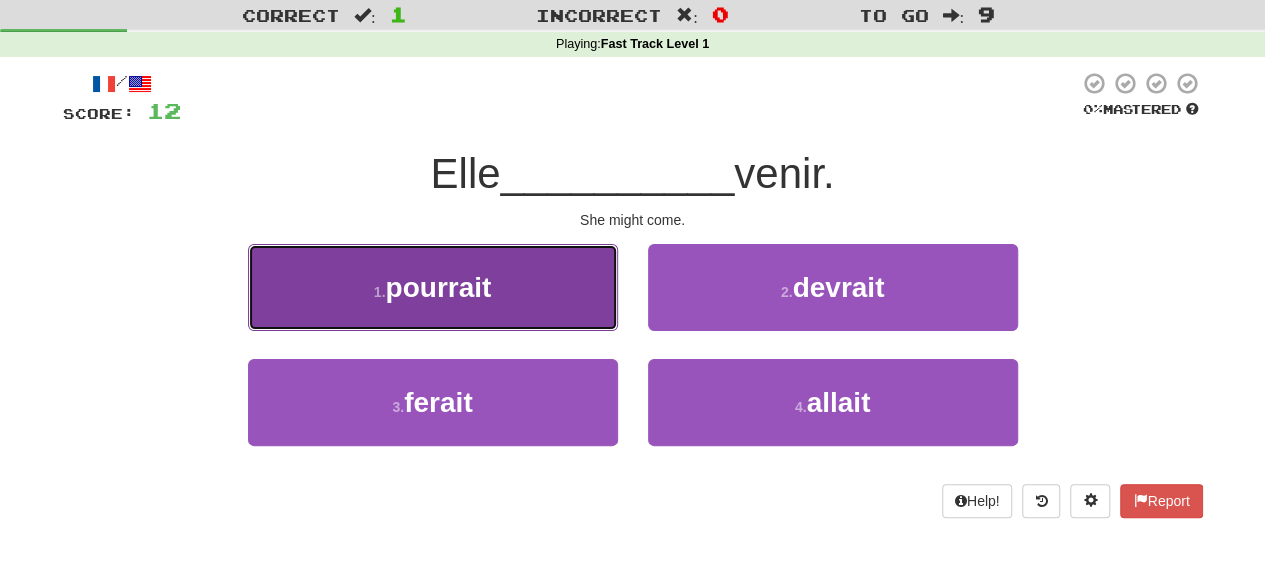 click on "1 .  pourrait" at bounding box center [433, 287] 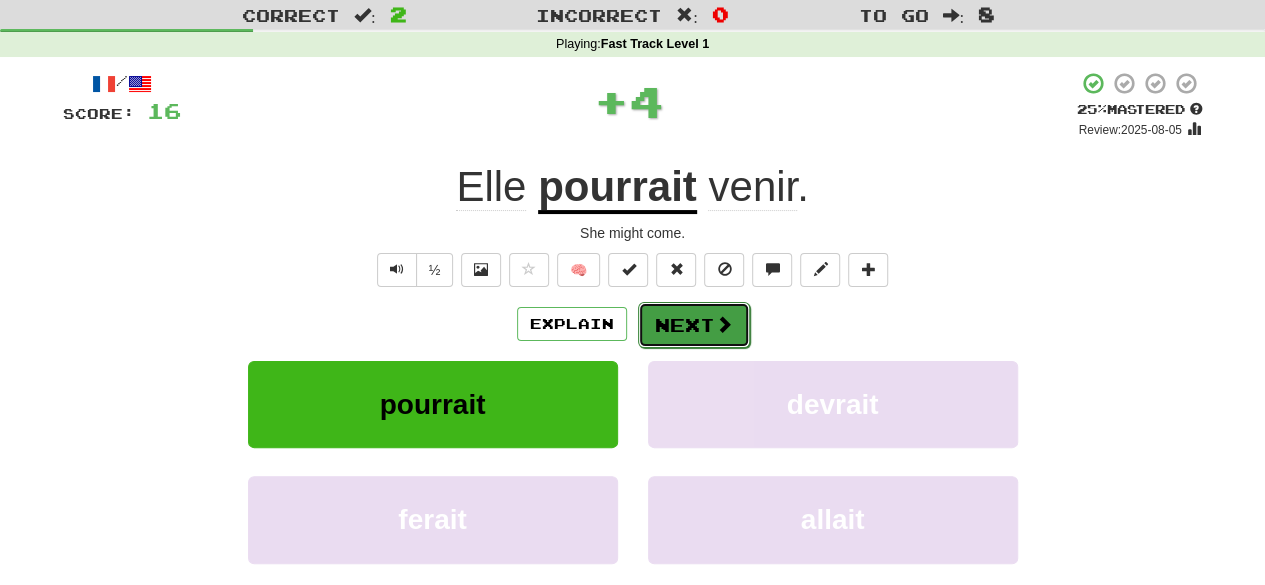 click on "Next" at bounding box center (694, 325) 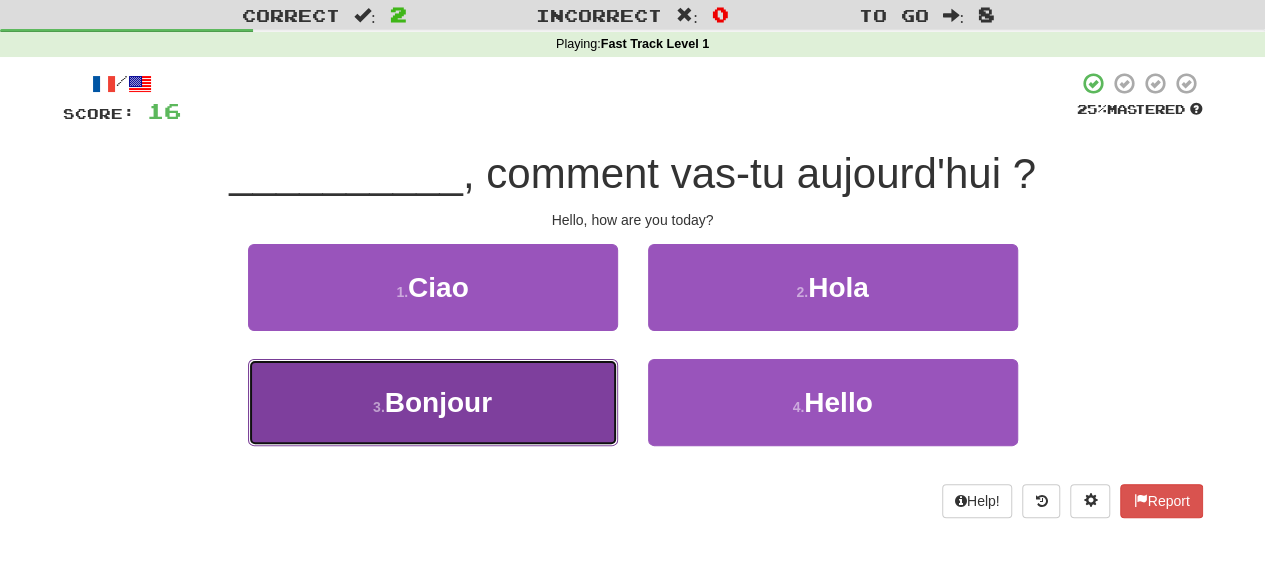 click on "3 .  Bonjour" at bounding box center [433, 402] 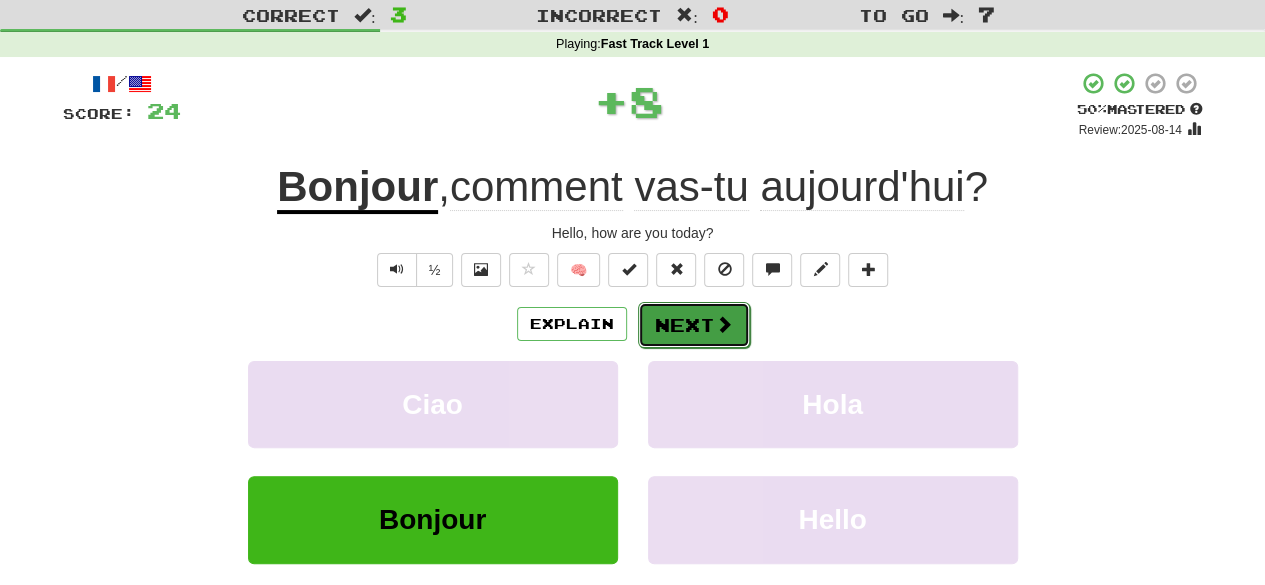 click on "Next" at bounding box center (694, 325) 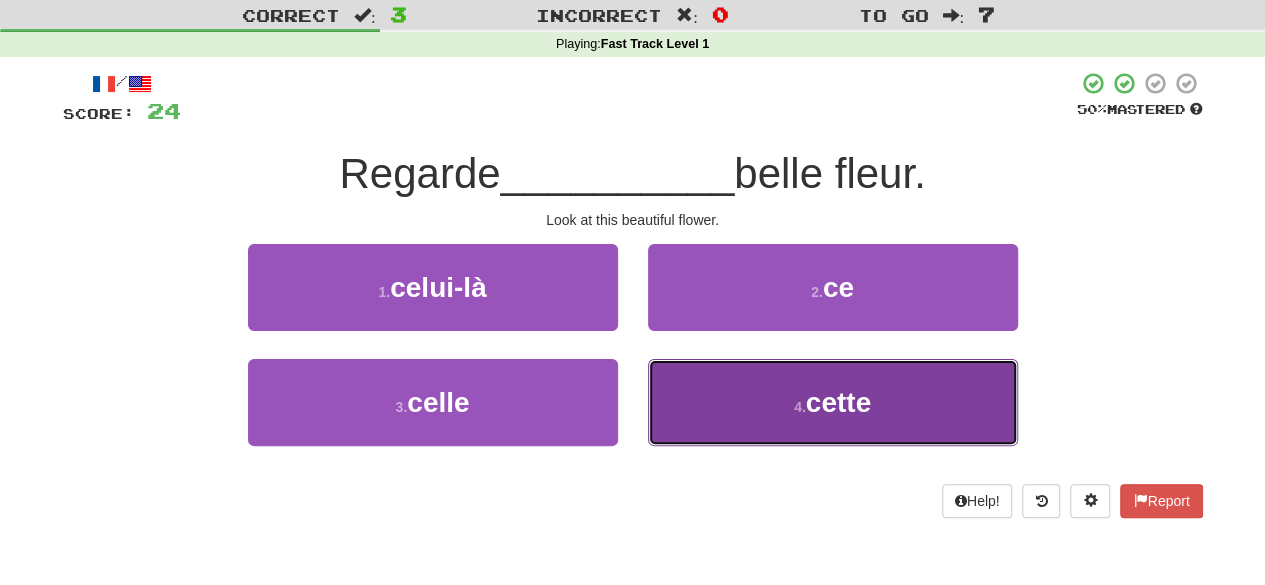 click on "4 .  cette" at bounding box center [833, 402] 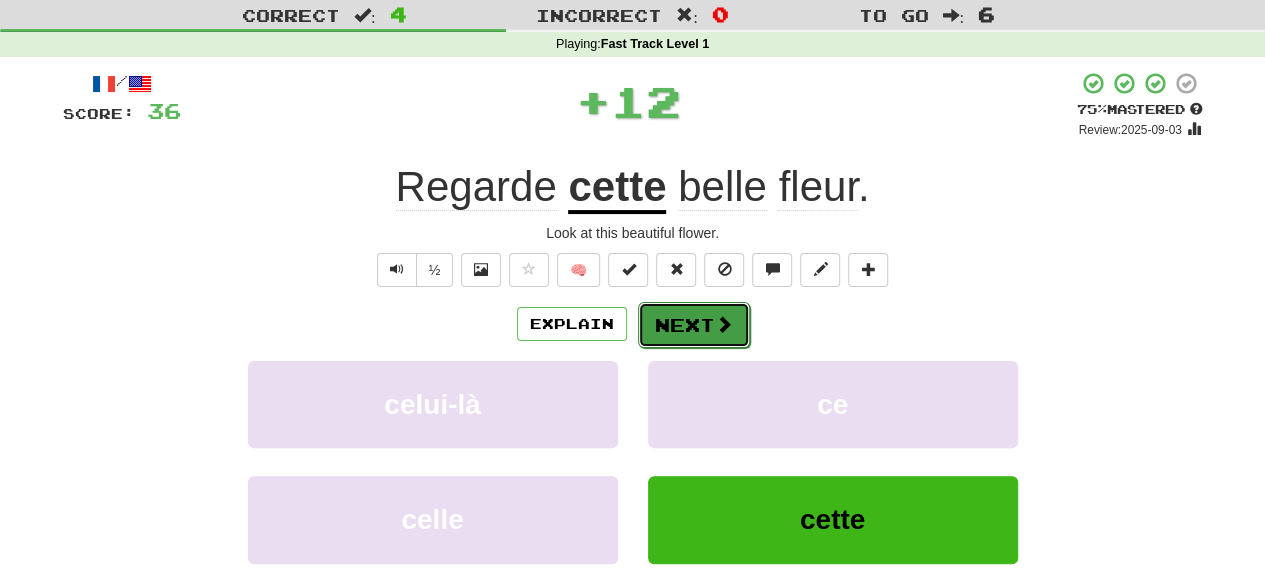 click on "Next" at bounding box center [694, 325] 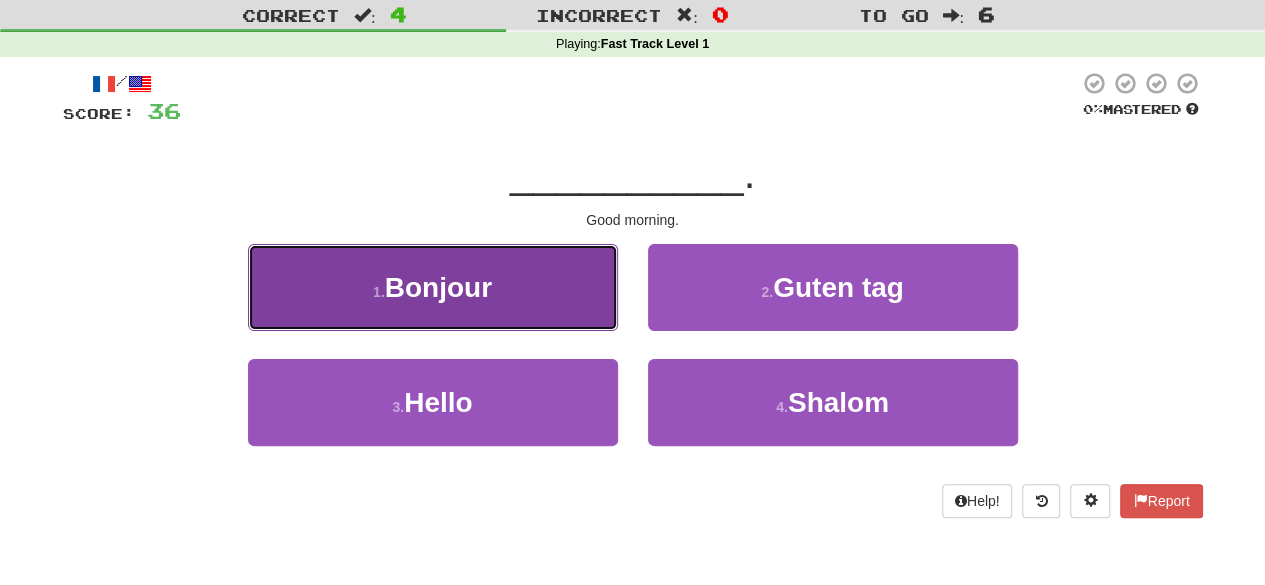 click on "1 .  Bonjour" at bounding box center [433, 287] 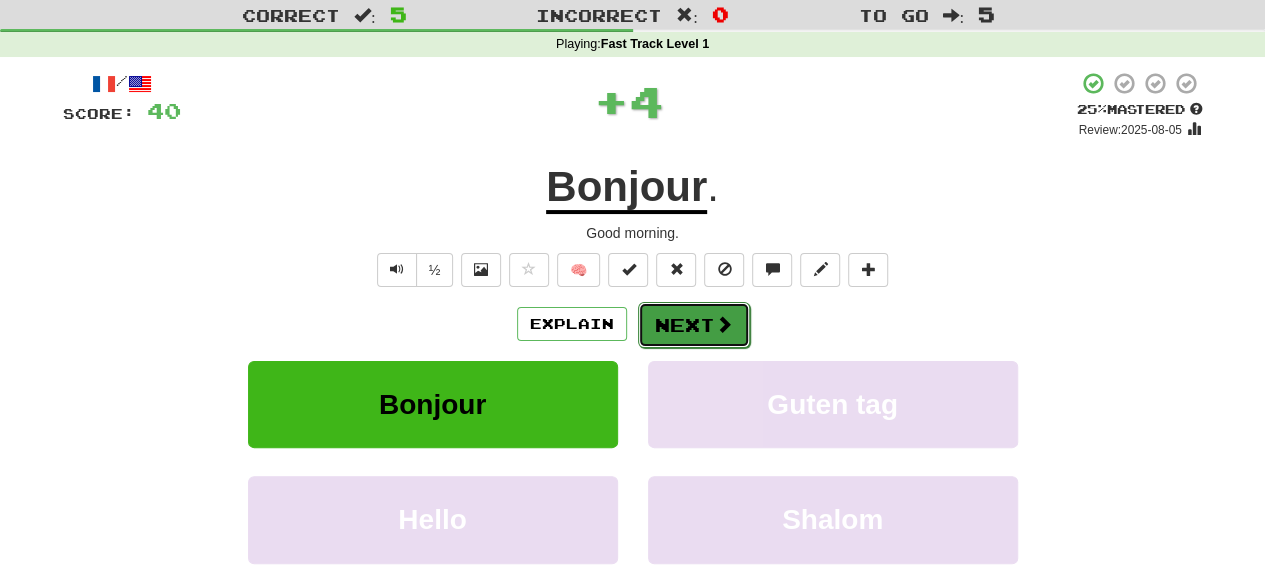 click on "Next" at bounding box center (694, 325) 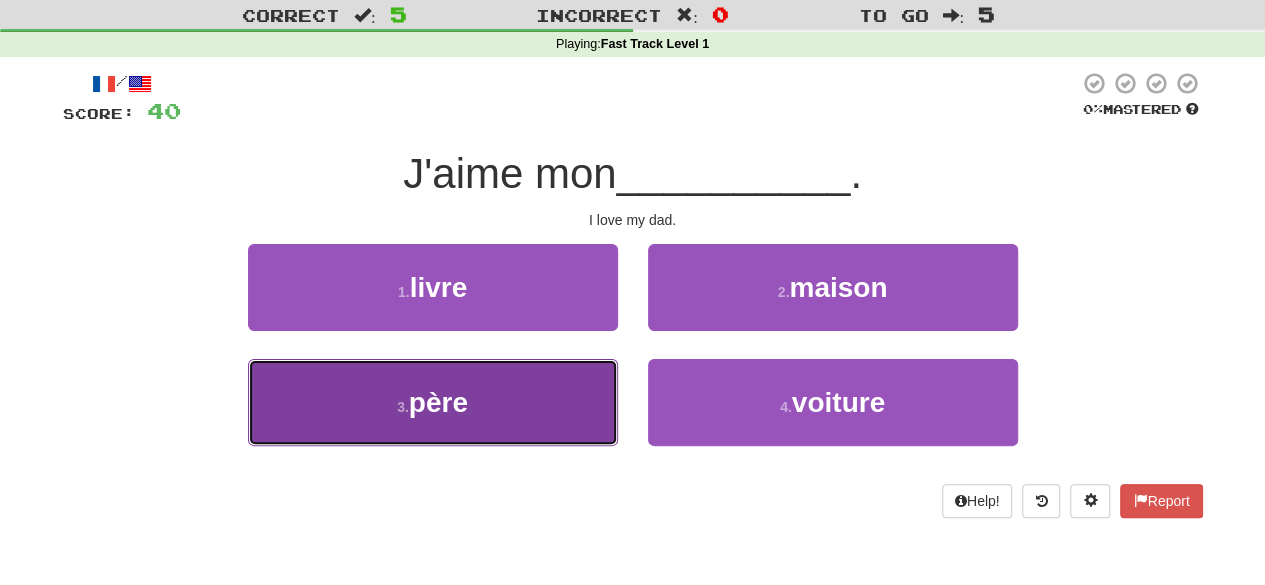 click on "3 .  père" at bounding box center [433, 402] 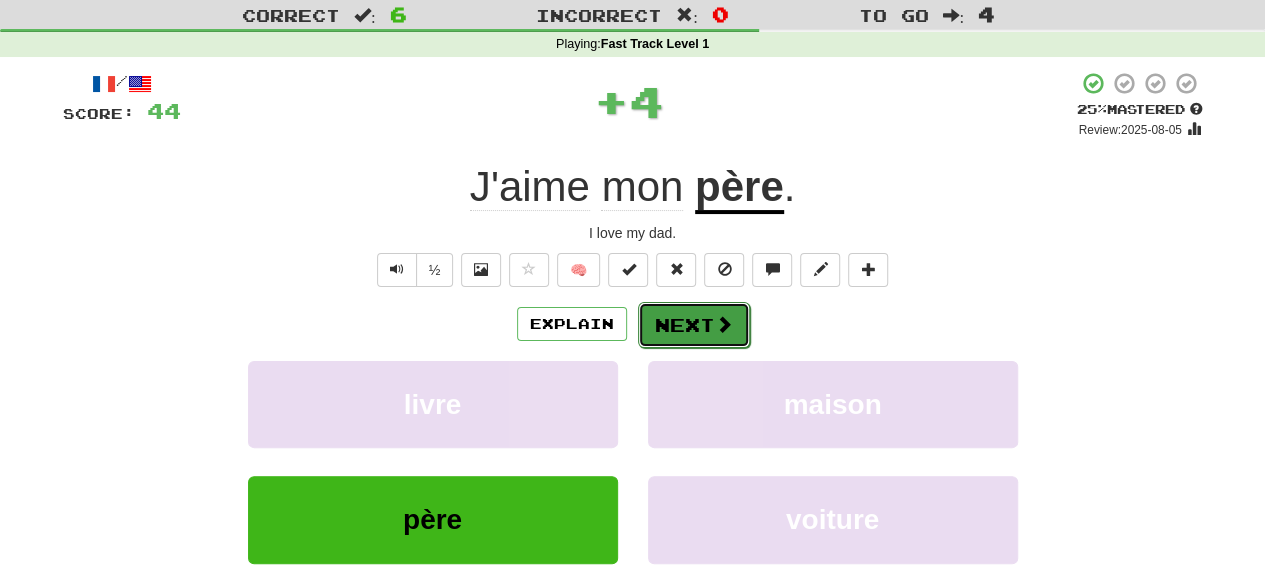 click on "Next" at bounding box center (694, 325) 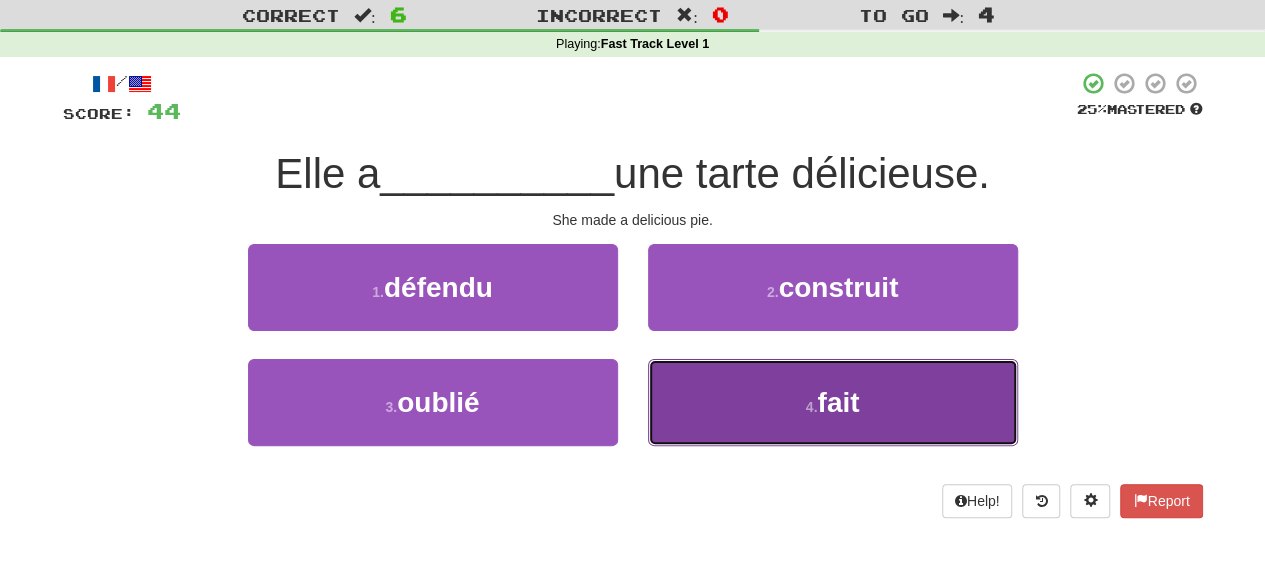 click on "4 .  fait" at bounding box center [833, 402] 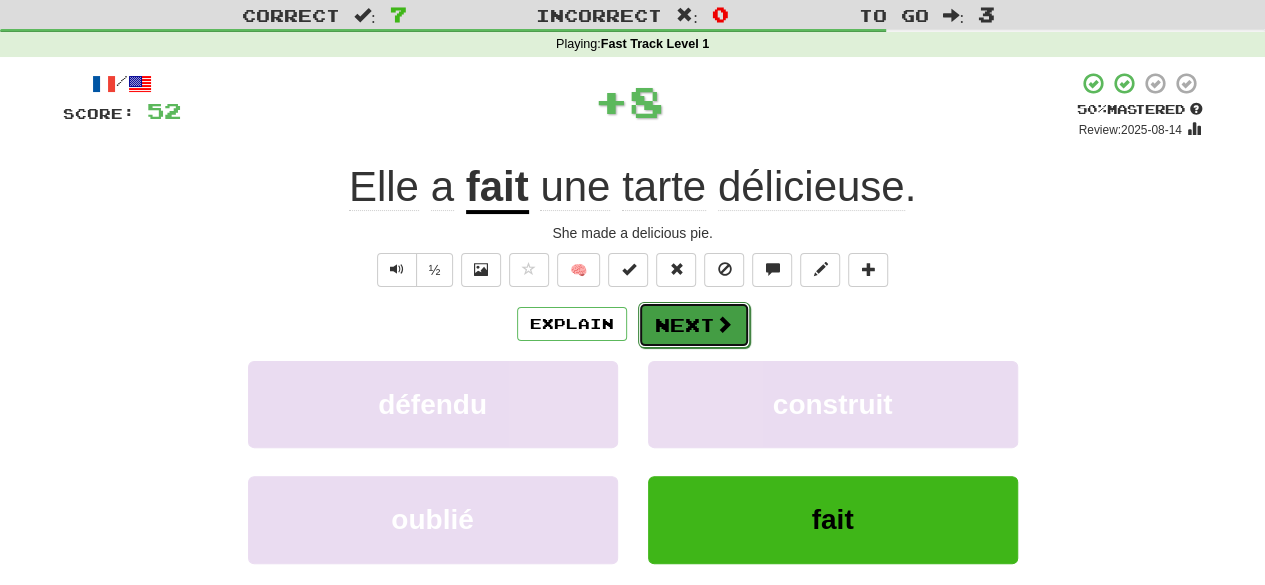 click on "Next" at bounding box center (694, 325) 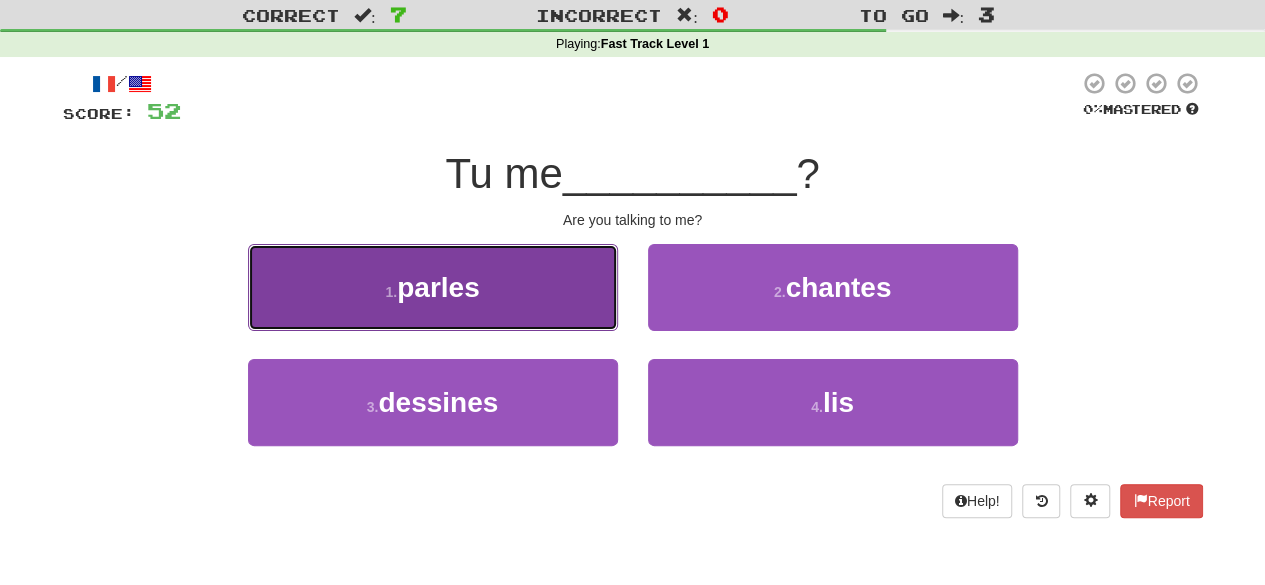 click on "1 .  parles" at bounding box center (433, 287) 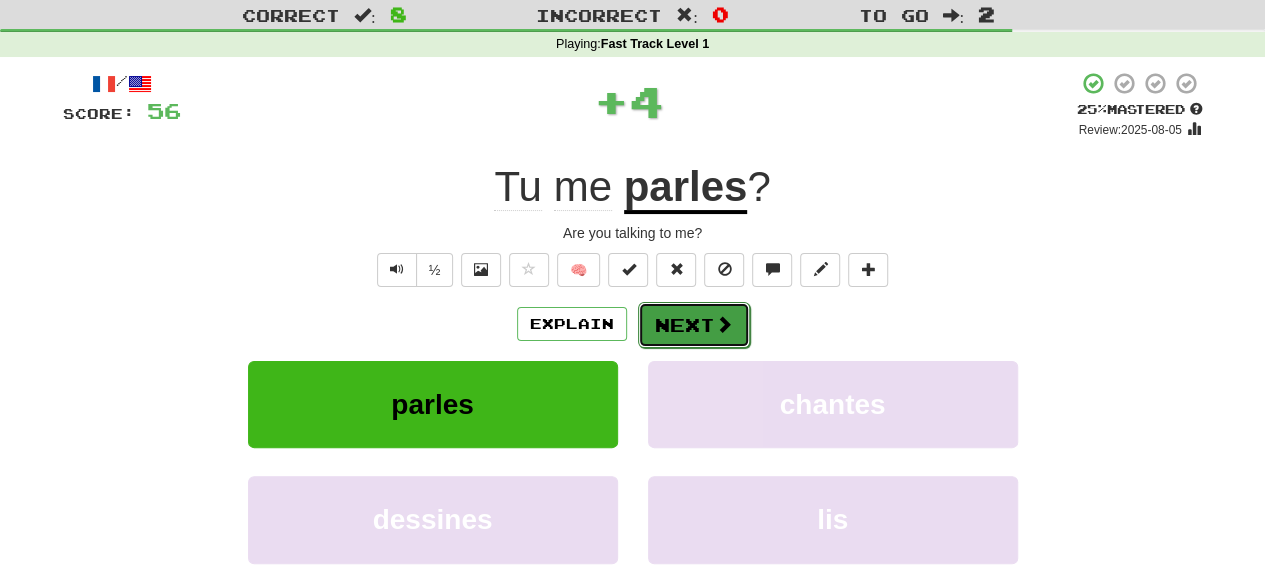 click on "Next" at bounding box center [694, 325] 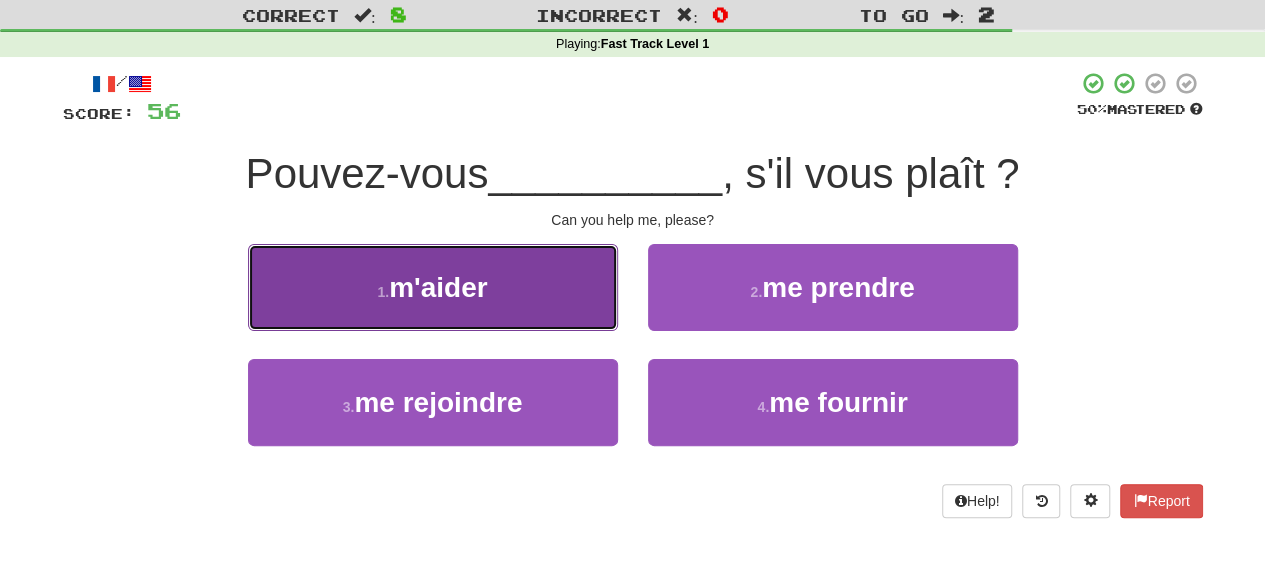 click on "1 .  m'aider" at bounding box center [433, 287] 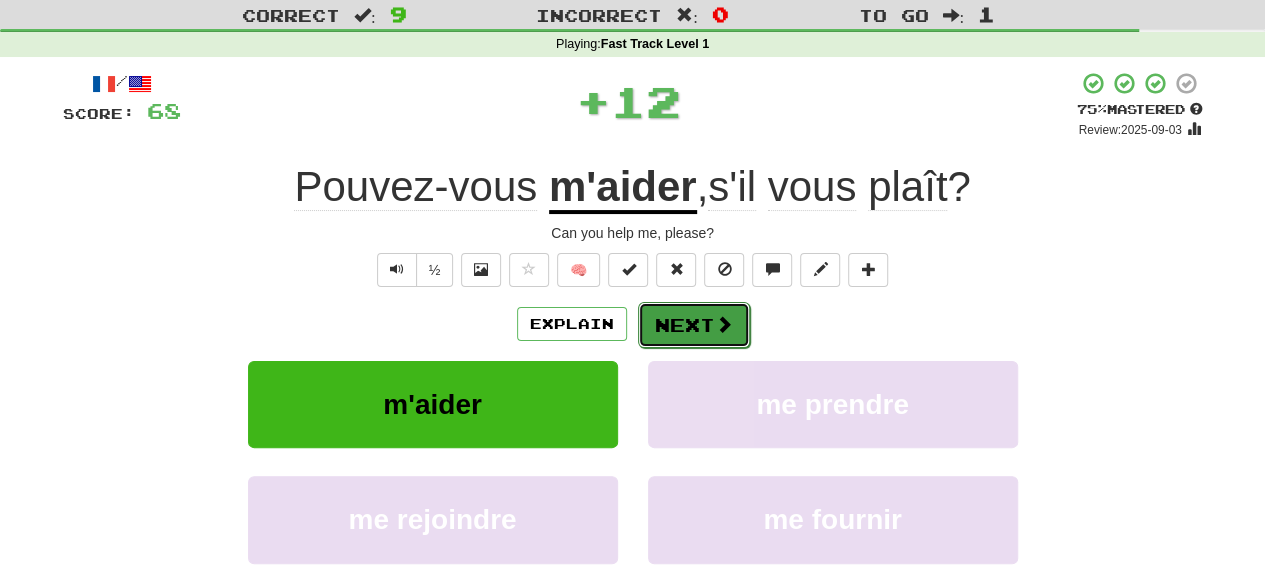 click on "Next" at bounding box center (694, 325) 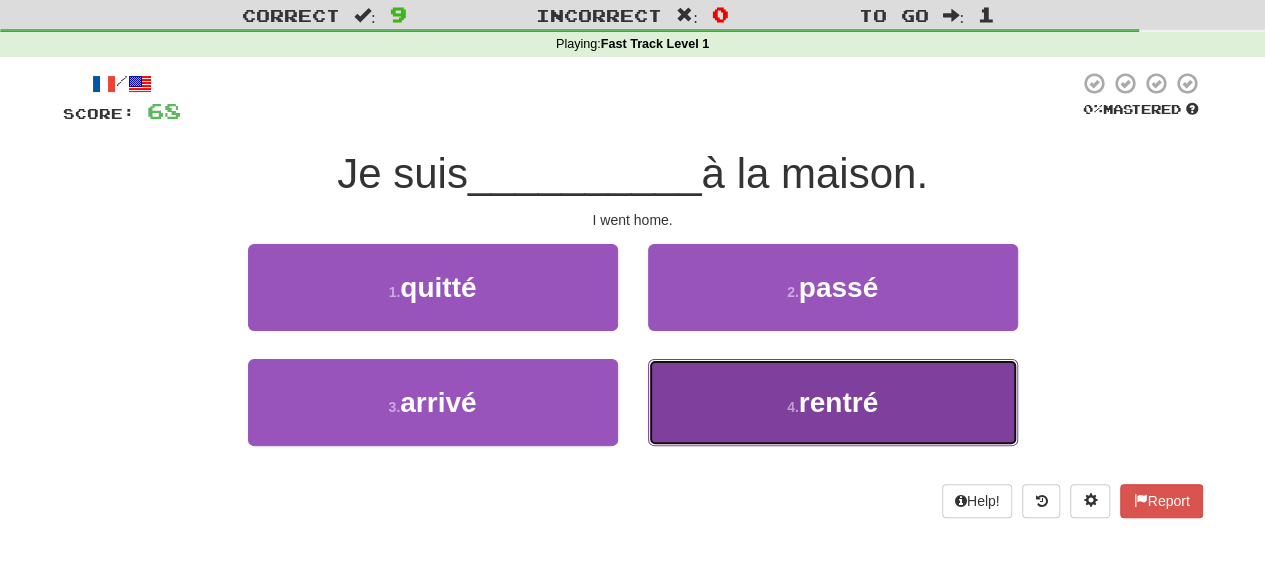 click on "4 .  rentré" at bounding box center [833, 402] 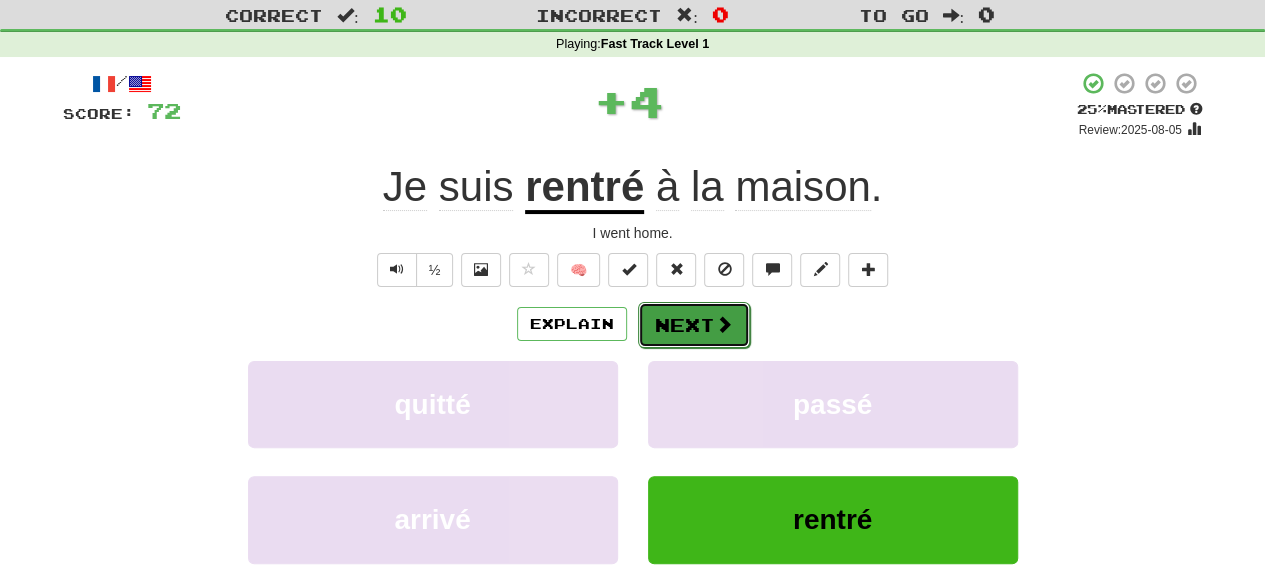 click on "Next" at bounding box center [694, 325] 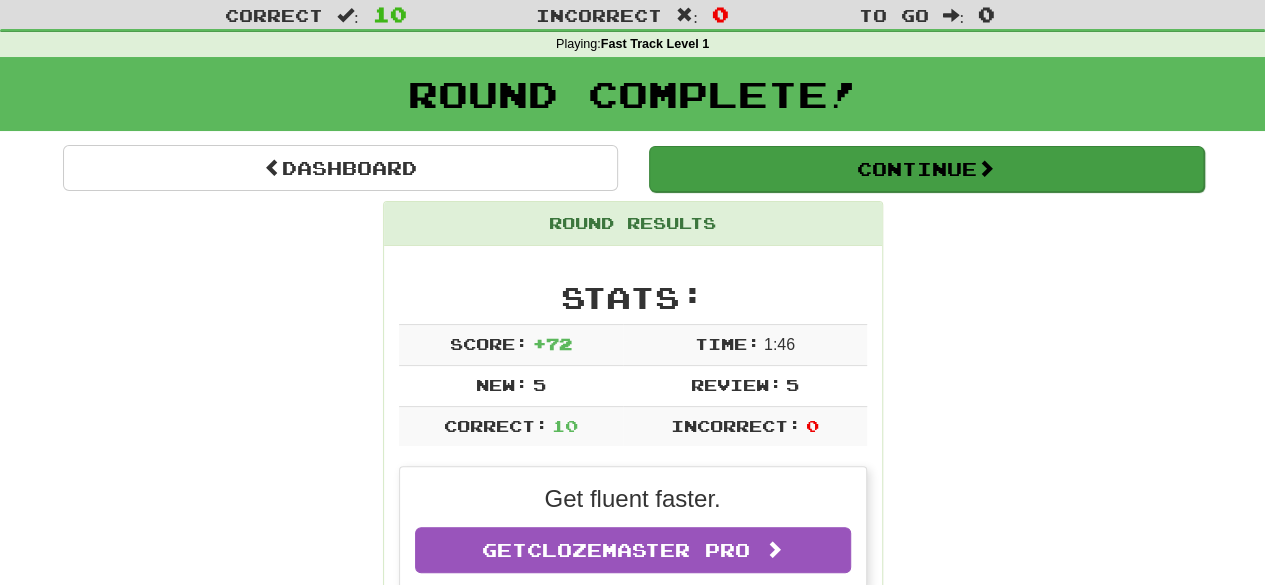 drag, startPoint x: 896, startPoint y: 144, endPoint x: 912, endPoint y: 175, distance: 34.88553 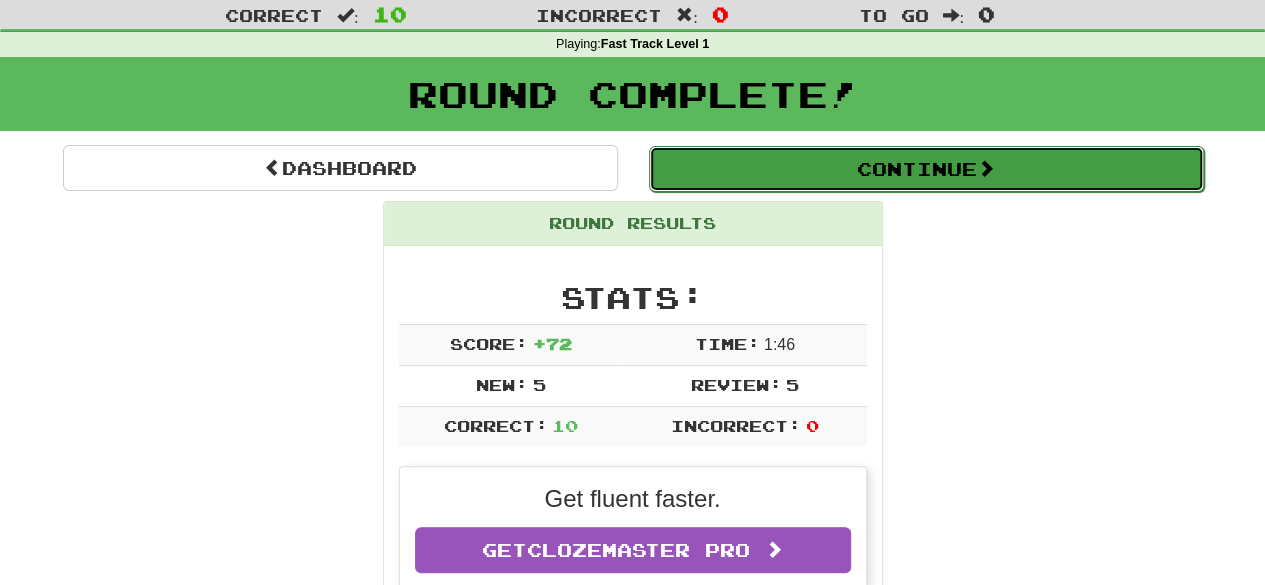 click on "Continue" at bounding box center [926, 169] 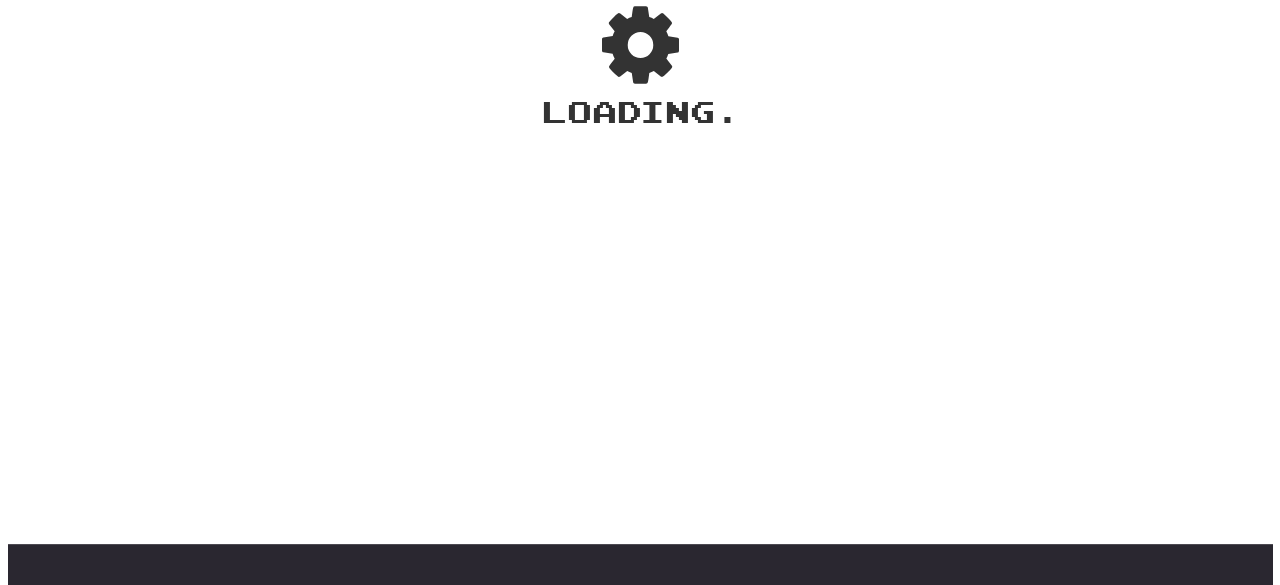 scroll, scrollTop: 51, scrollLeft: 0, axis: vertical 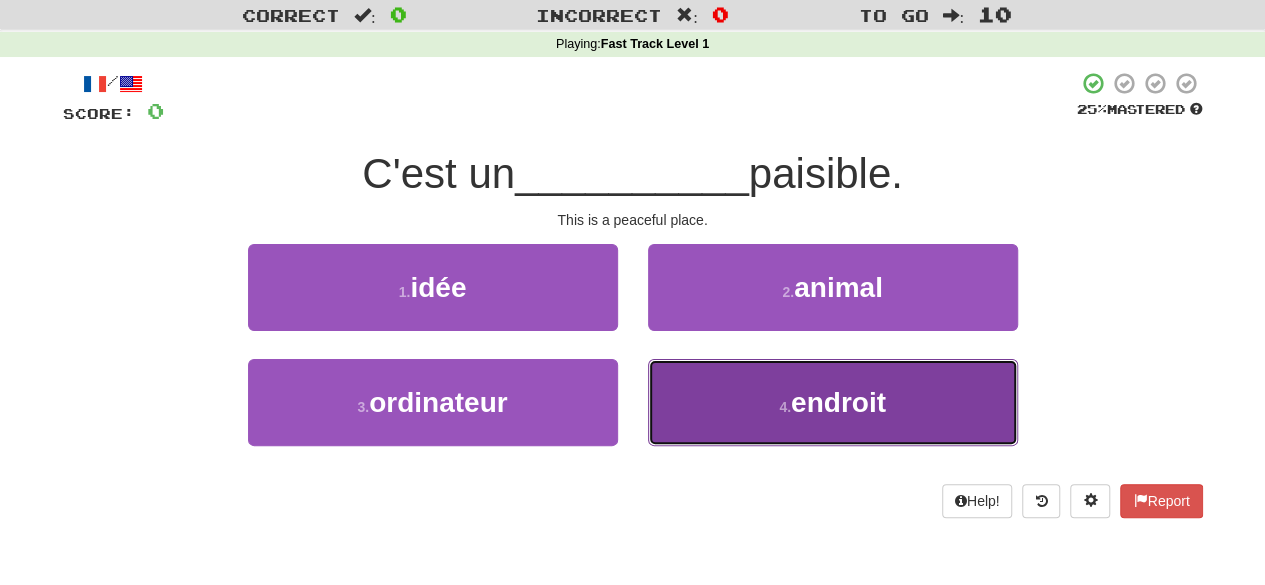 click on "4 .  endroit" at bounding box center (833, 402) 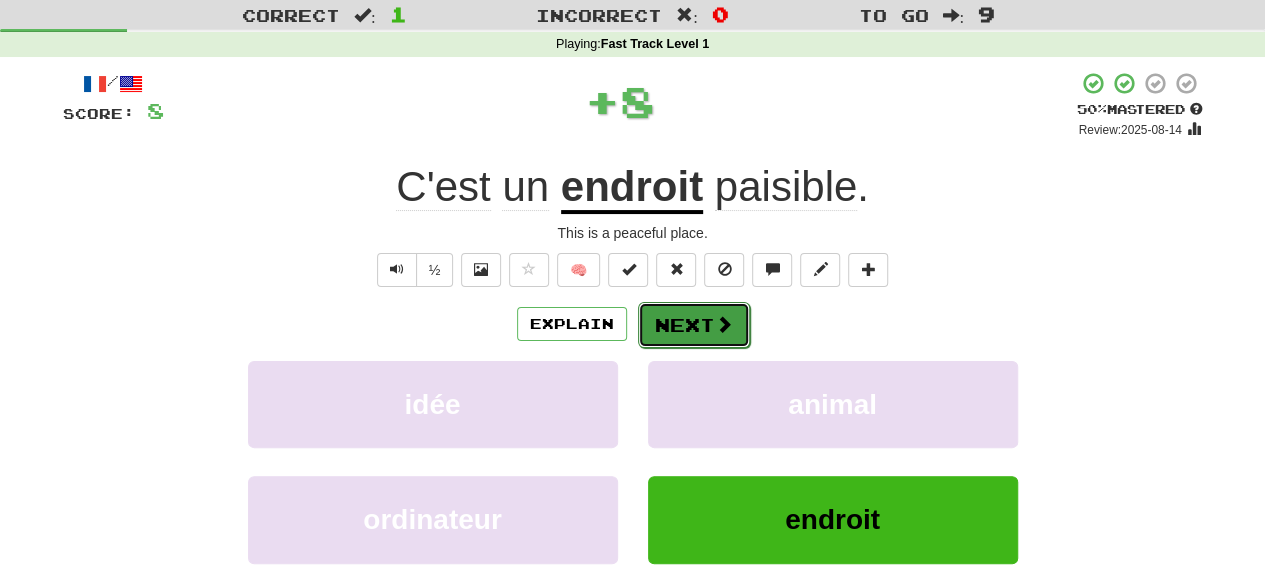 click at bounding box center [724, 324] 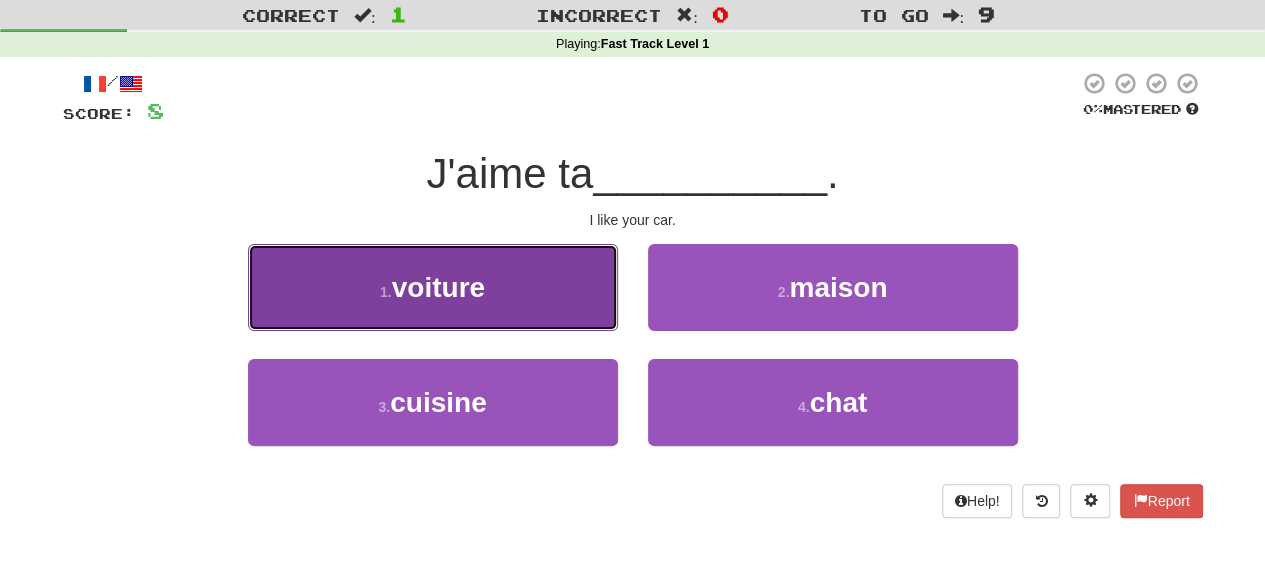 click on "1 .  voiture" at bounding box center (433, 287) 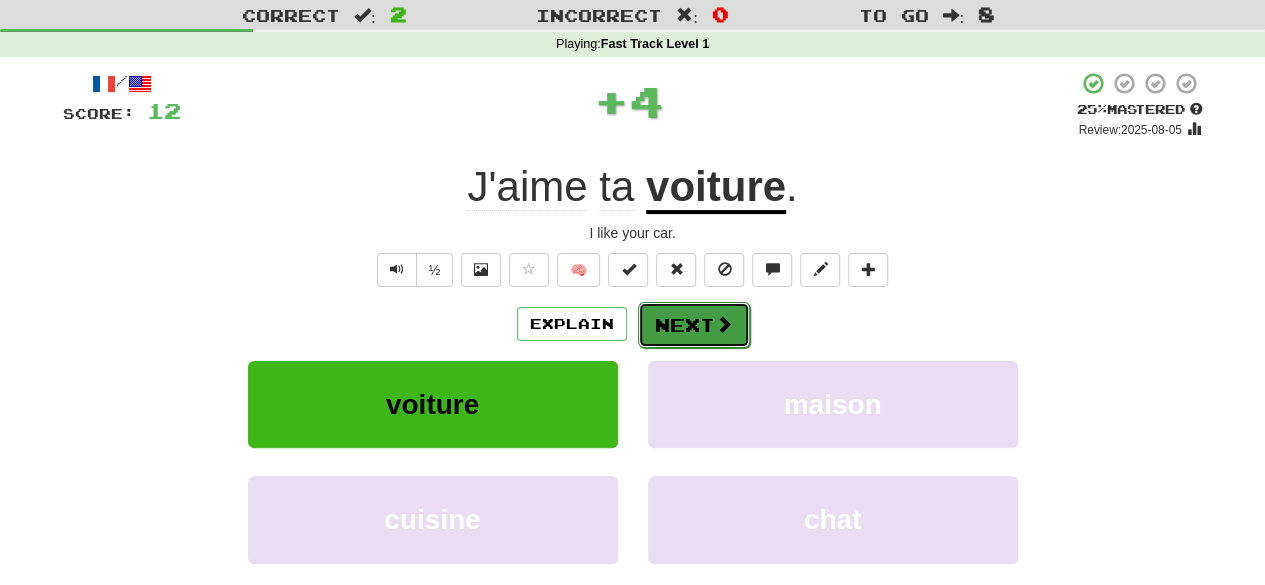 click on "Next" at bounding box center [694, 325] 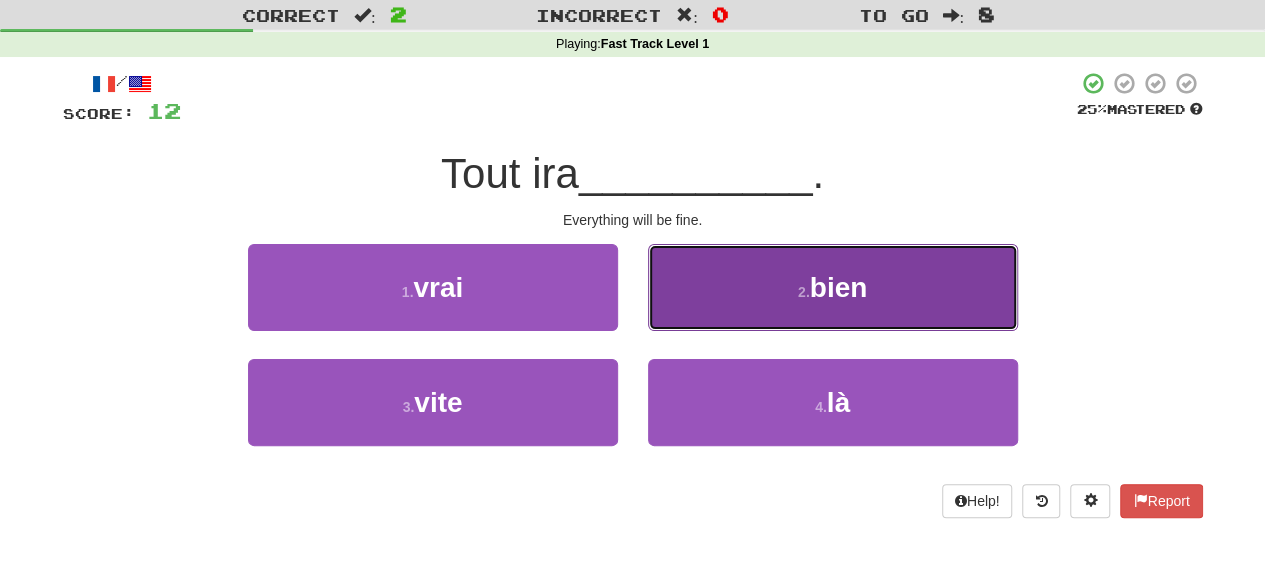 click on "2 .  bien" at bounding box center (833, 287) 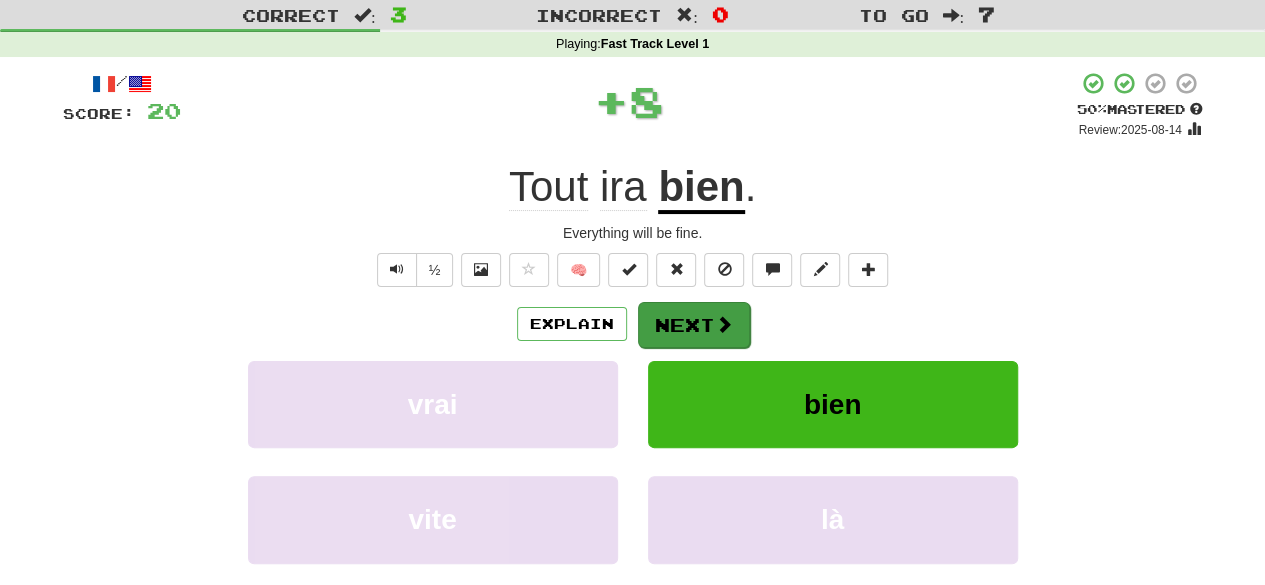 drag, startPoint x: 672, startPoint y: 297, endPoint x: 684, endPoint y: 323, distance: 28.635643 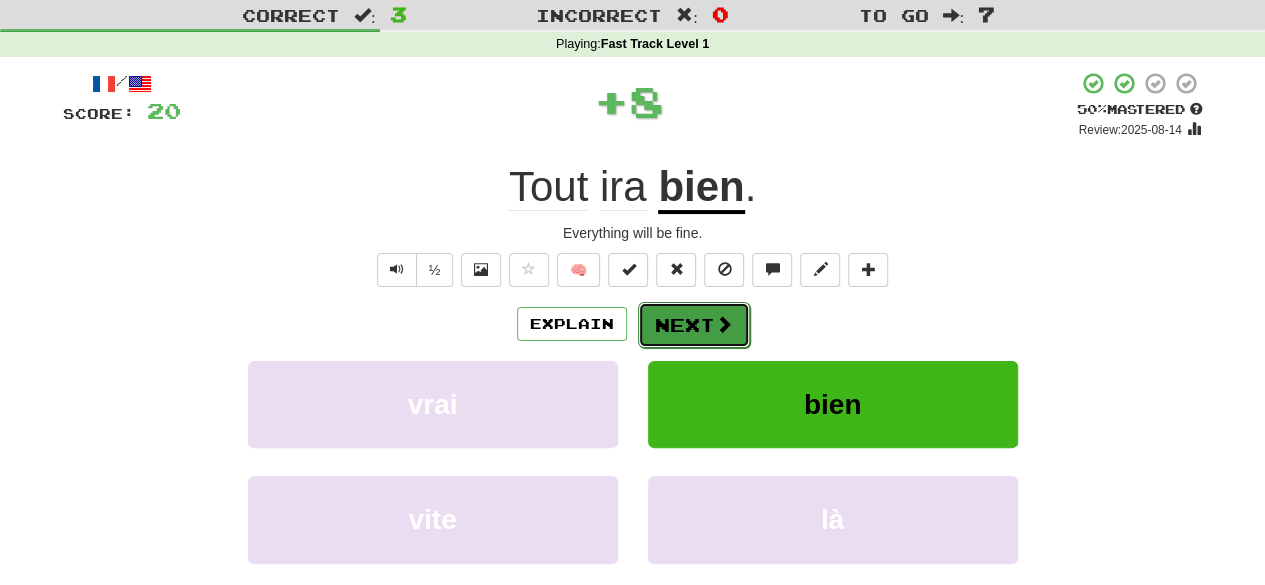 click on "Next" at bounding box center (694, 325) 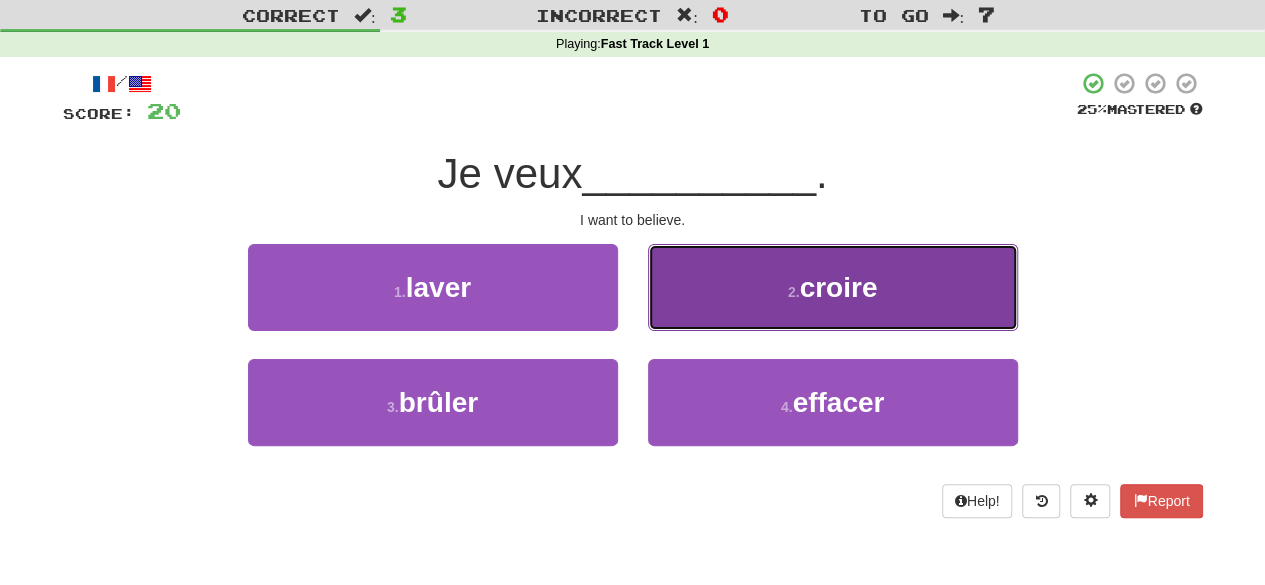 click on "2 .  croire" at bounding box center (833, 287) 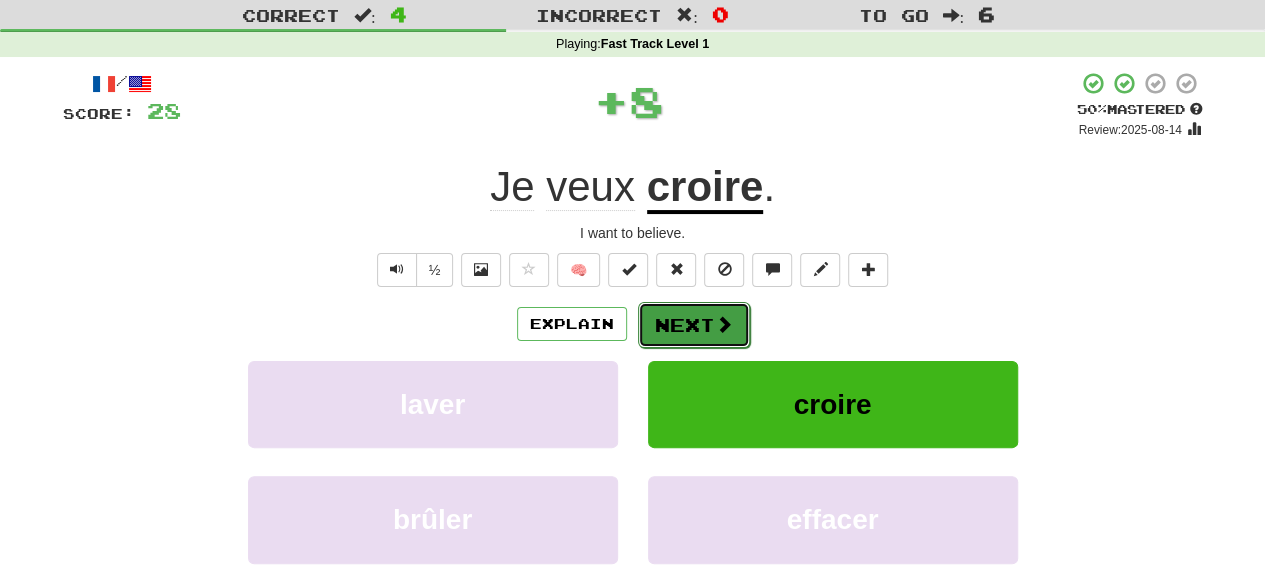 click at bounding box center (724, 324) 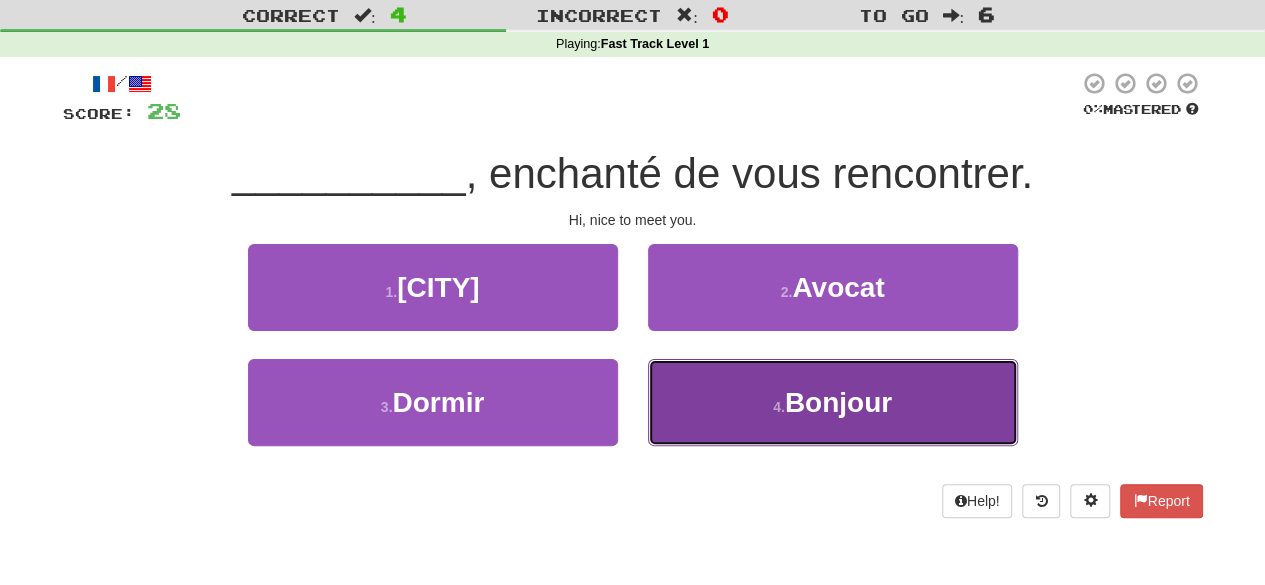 click on "4 .  Bonjour" at bounding box center [833, 402] 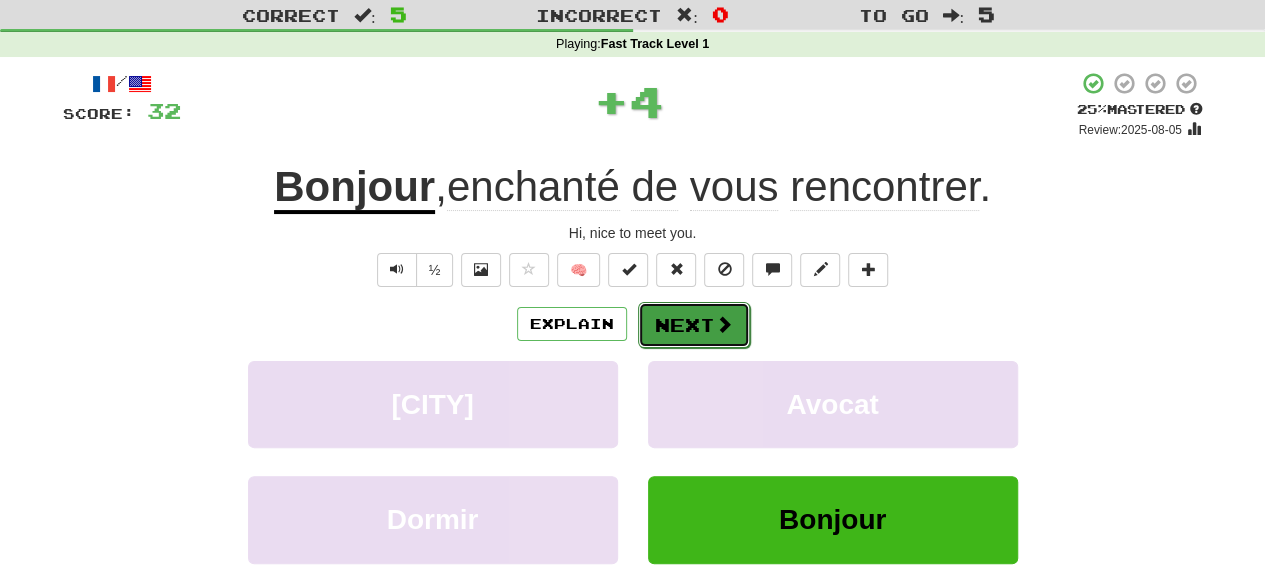 click on "Next" at bounding box center [694, 325] 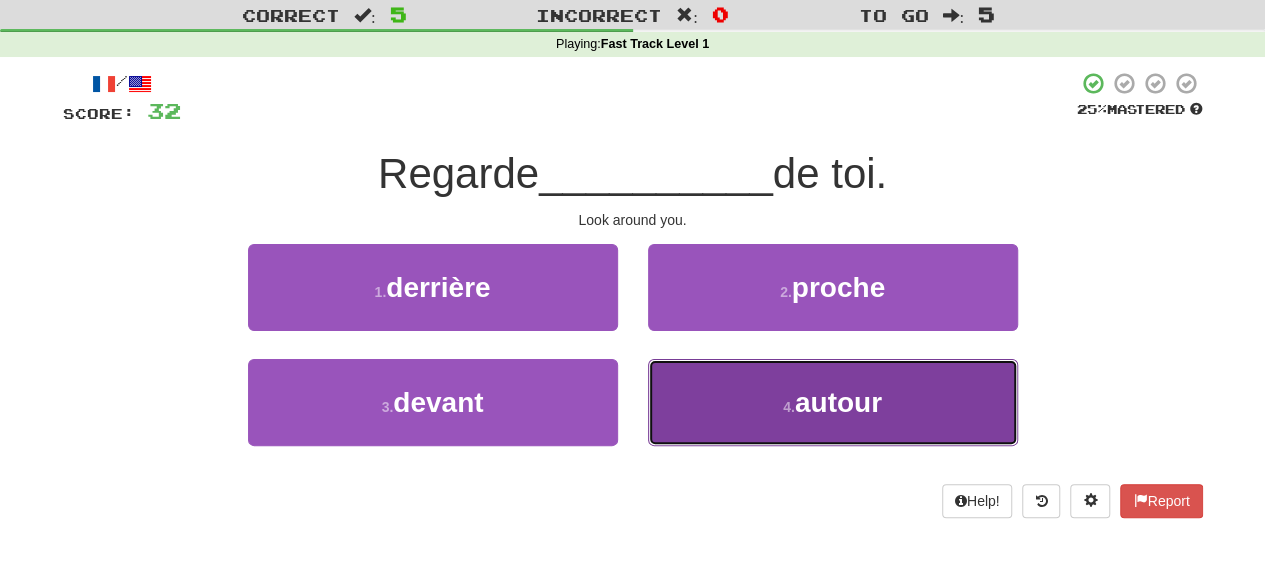 click on "4 .  autour" at bounding box center [833, 402] 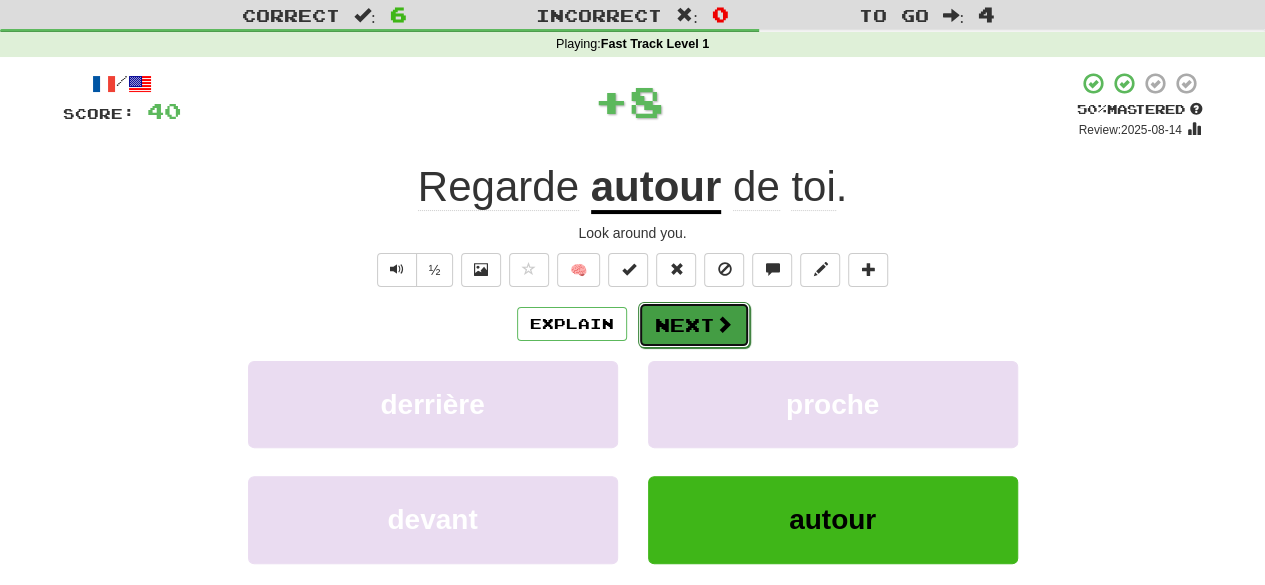 click on "Next" at bounding box center [694, 325] 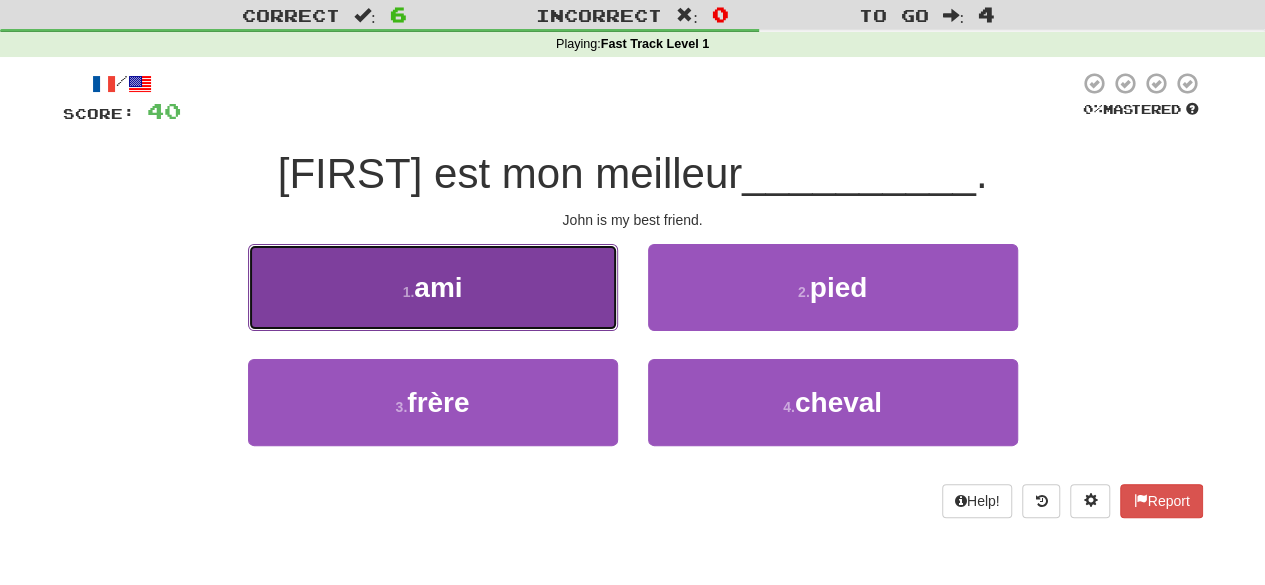 click on "1 .  ami" at bounding box center [433, 287] 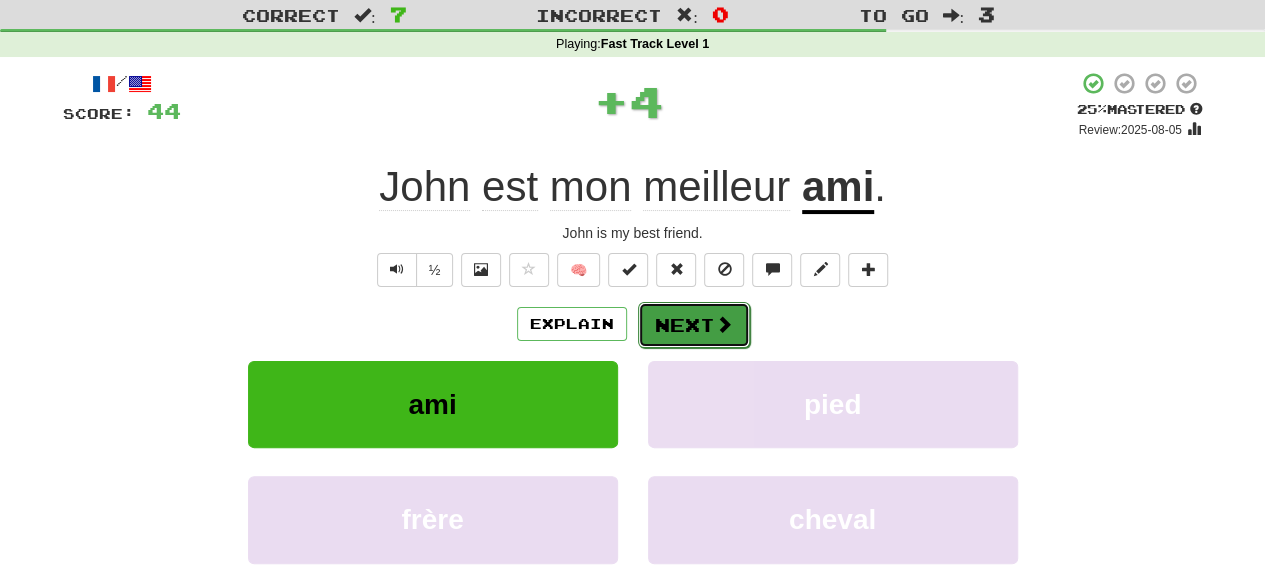 click on "Next" at bounding box center [694, 325] 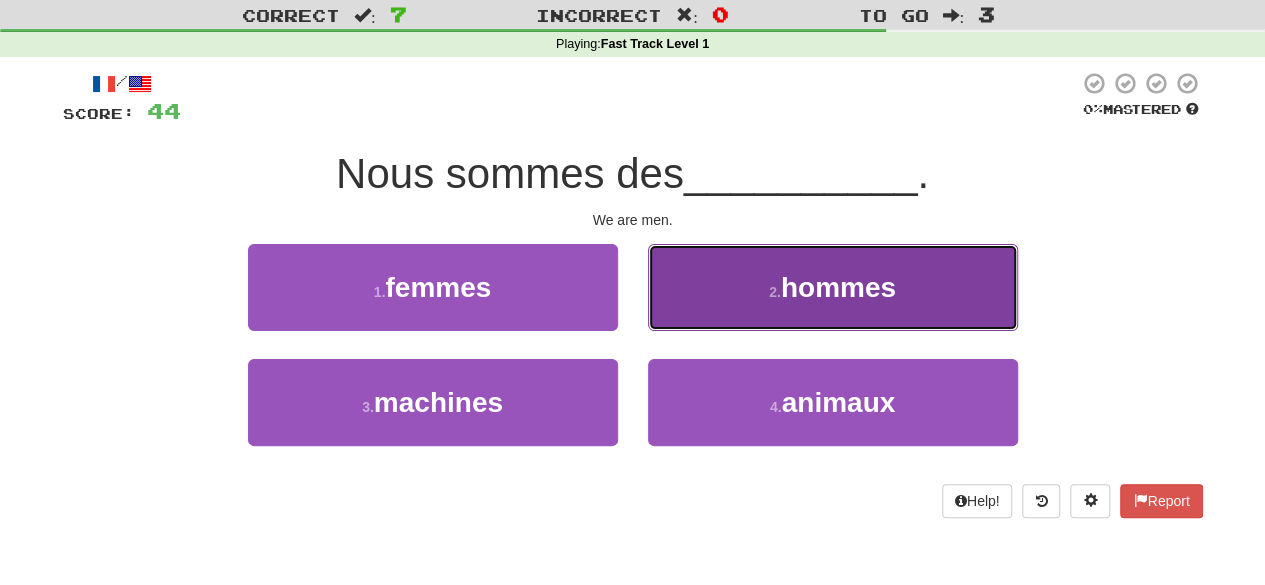 click on "2 .  hommes" at bounding box center [833, 287] 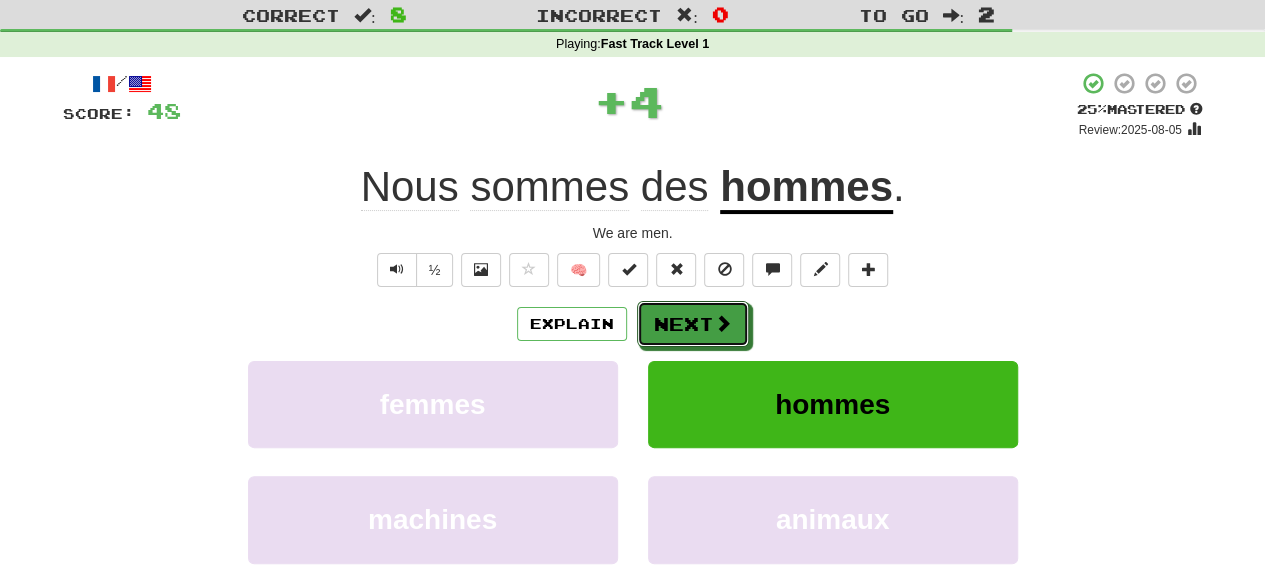 click on "Next" at bounding box center (693, 324) 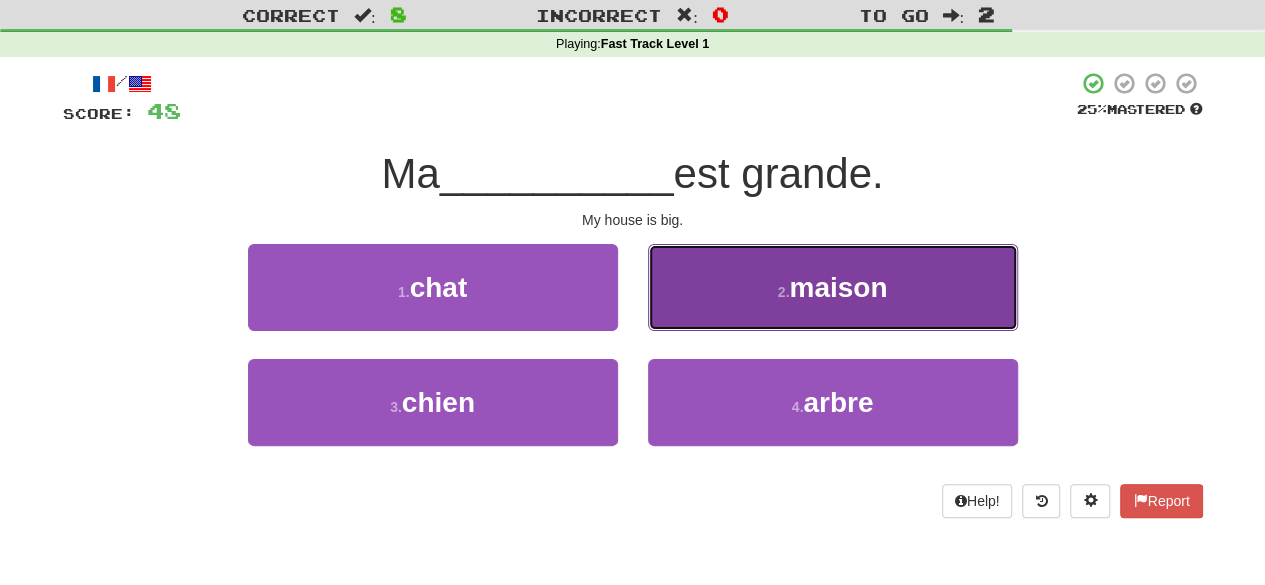 click on "2 .  maison" at bounding box center (833, 287) 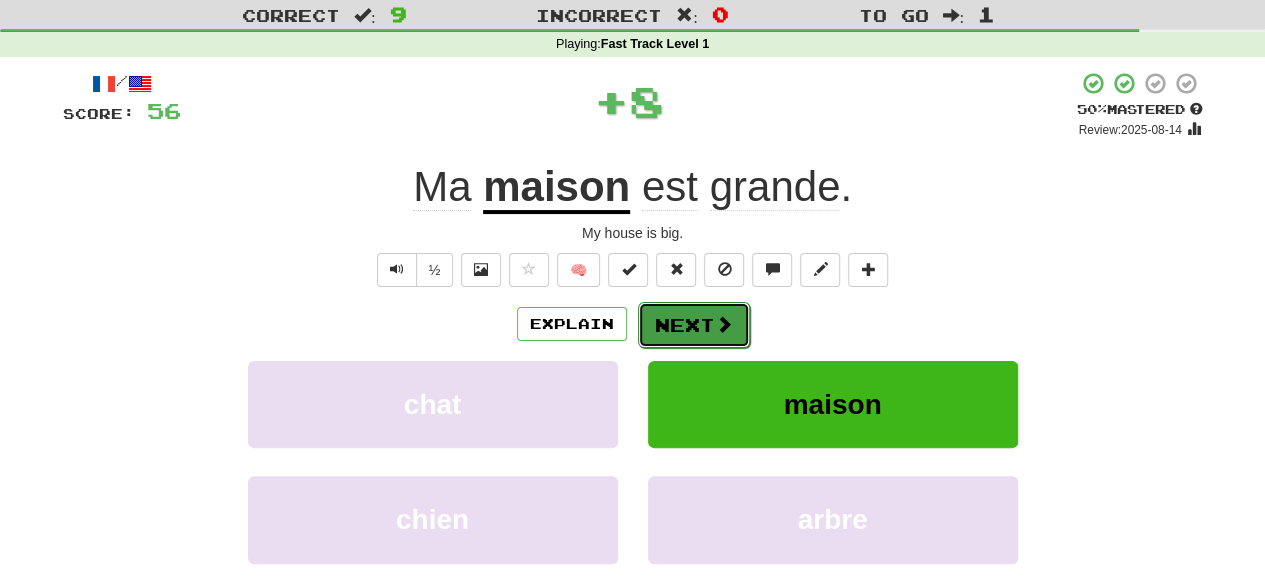 click on "Next" at bounding box center [694, 325] 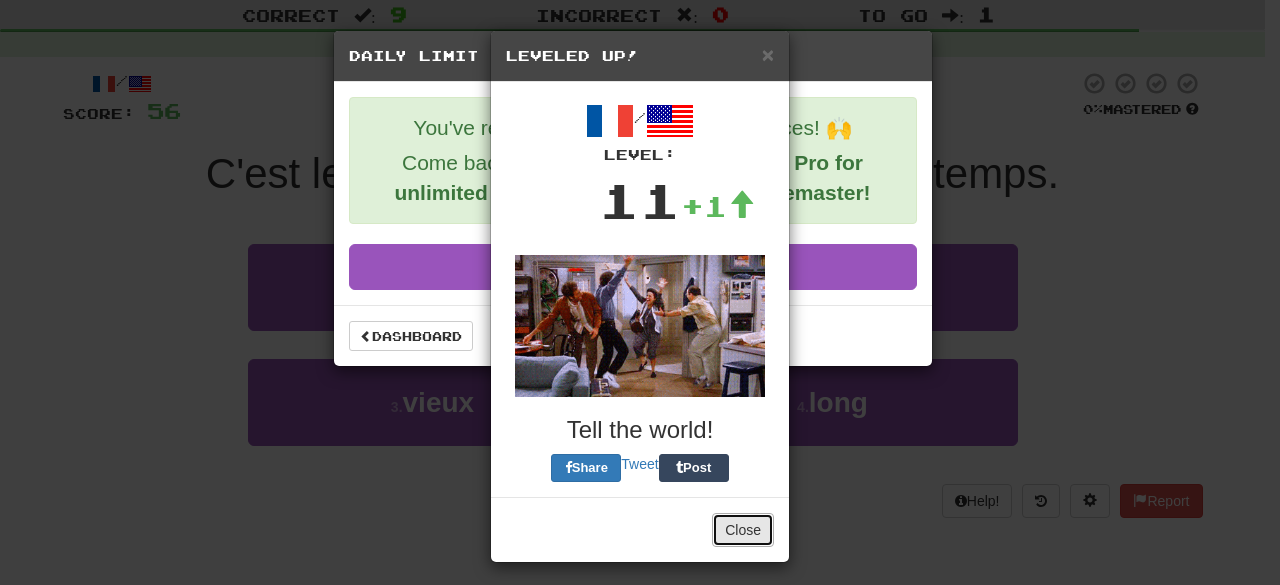 click on "× Leveled Up!  /  Level: 11 +1 Tell the world!  Share Tweet  Post Close" at bounding box center (640, 296) 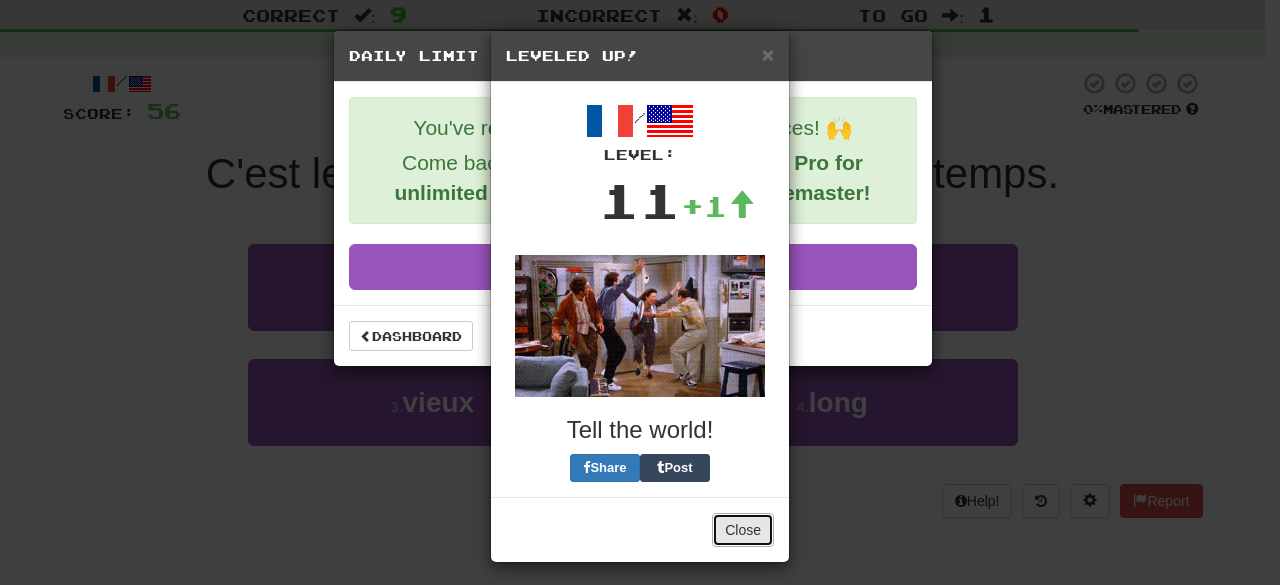 click on "Close" at bounding box center [743, 530] 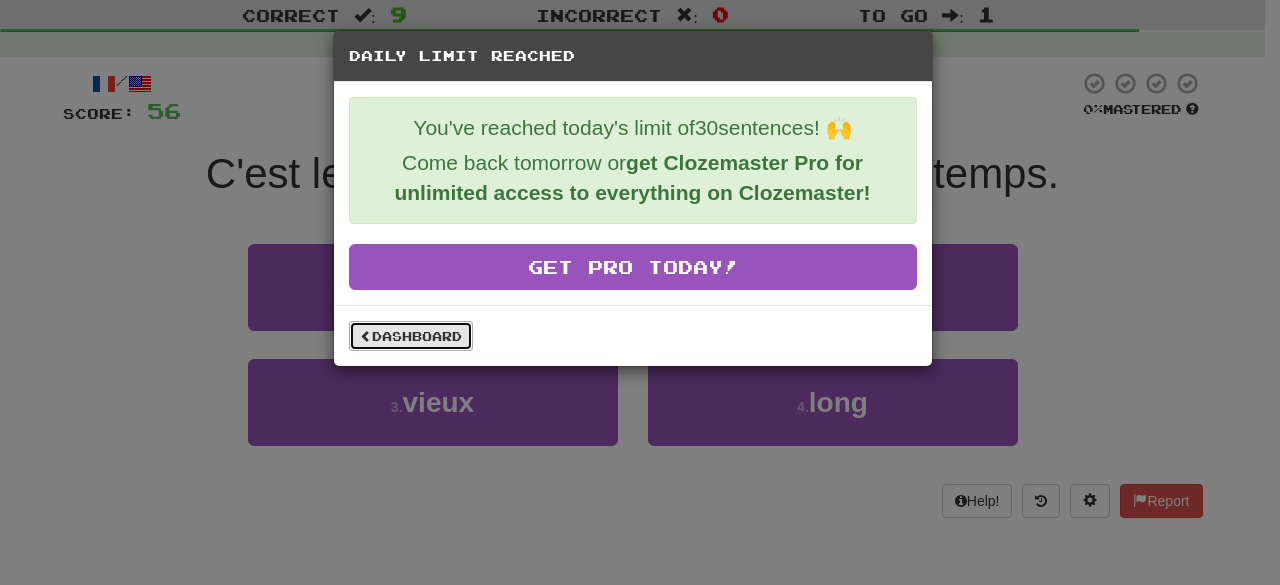 click on "Dashboard" at bounding box center (411, 336) 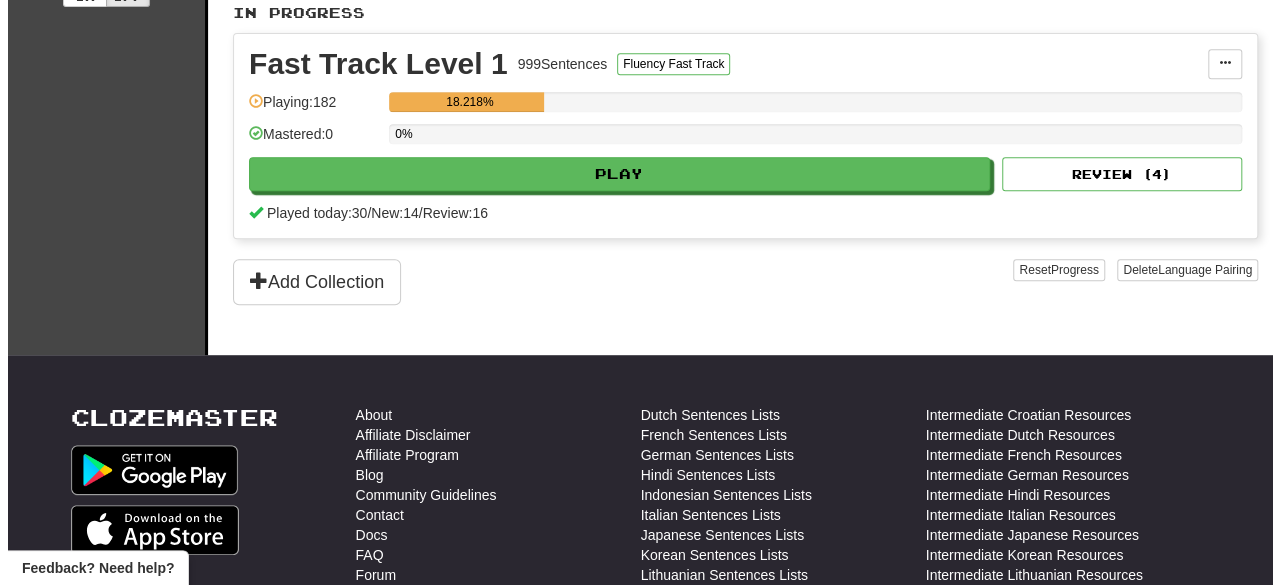 scroll, scrollTop: 429, scrollLeft: 0, axis: vertical 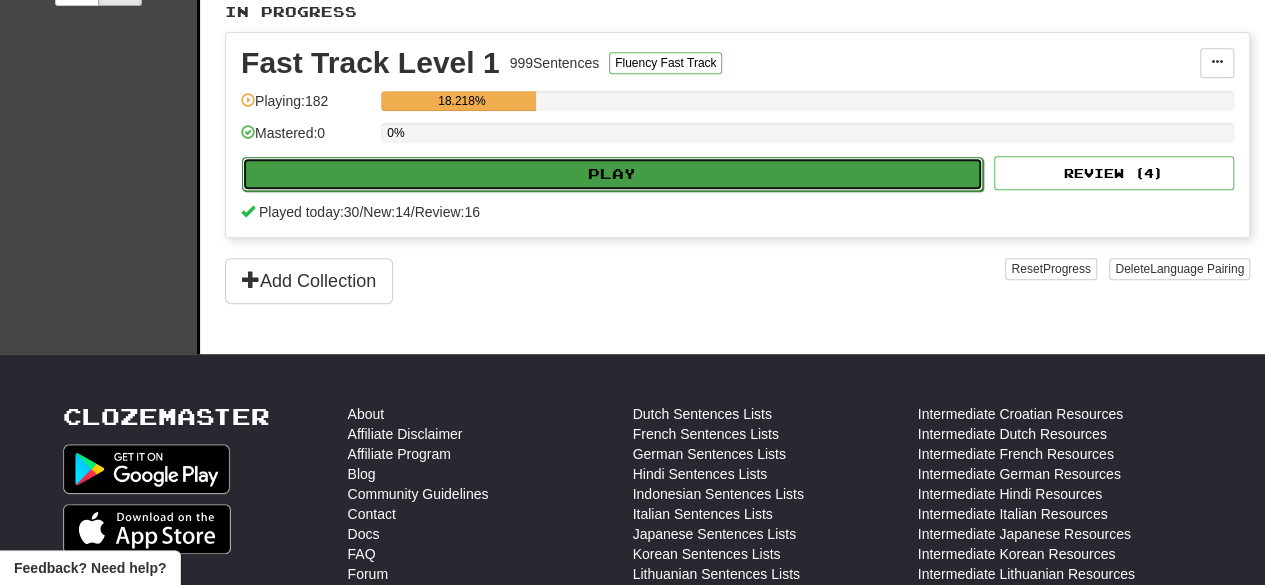 click on "Play" at bounding box center [612, 174] 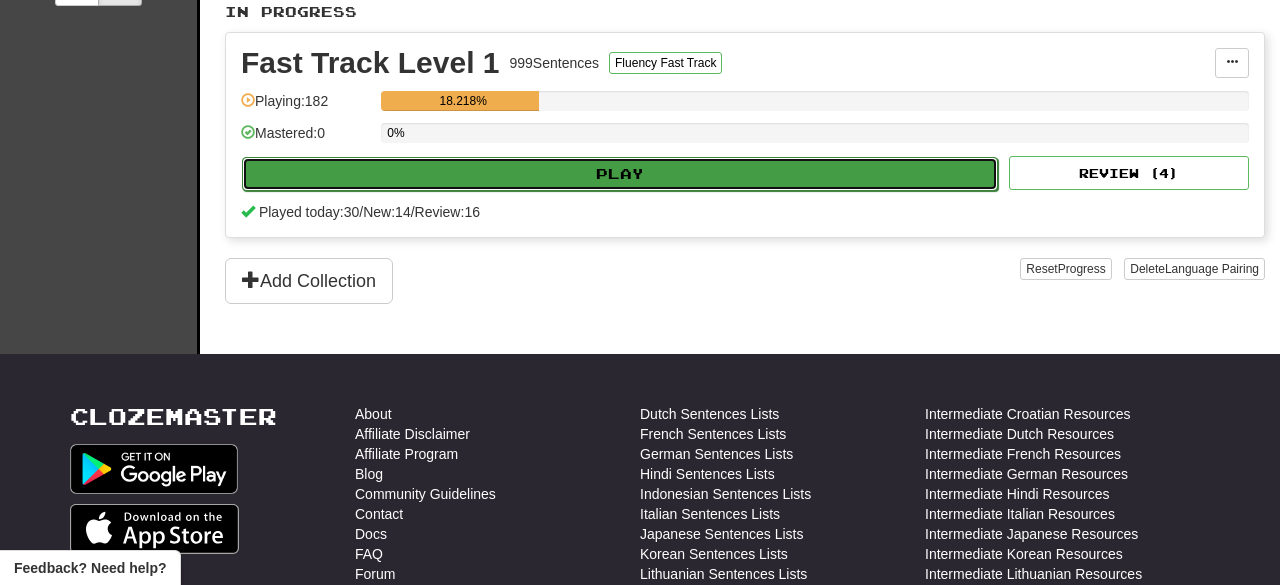 select on "**" 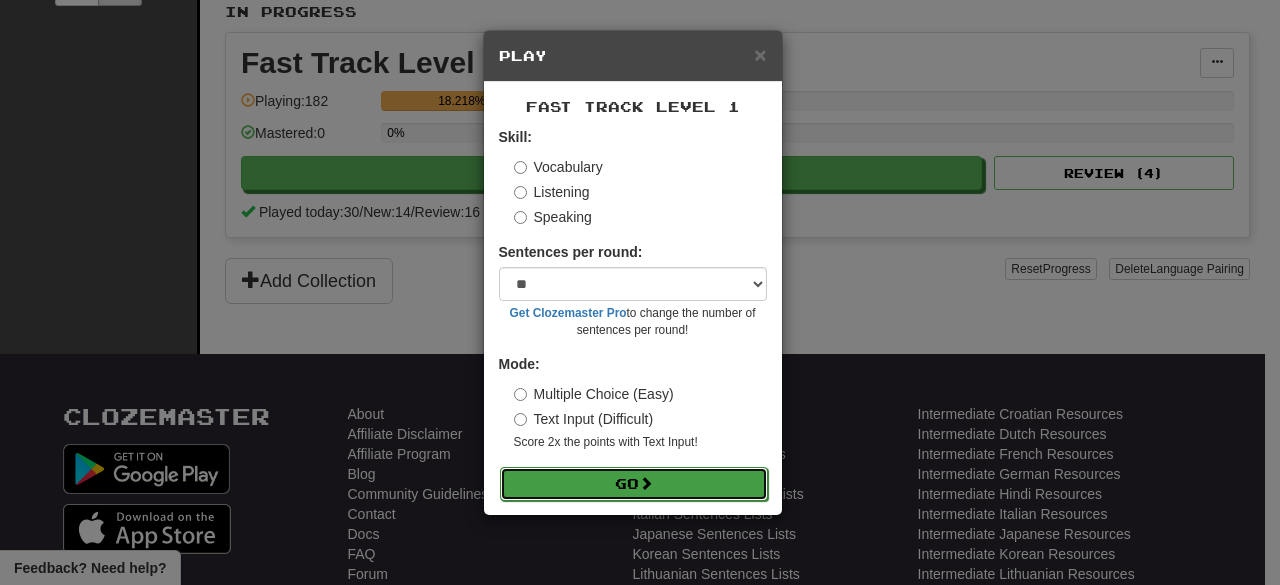 click on "Go" at bounding box center [634, 484] 